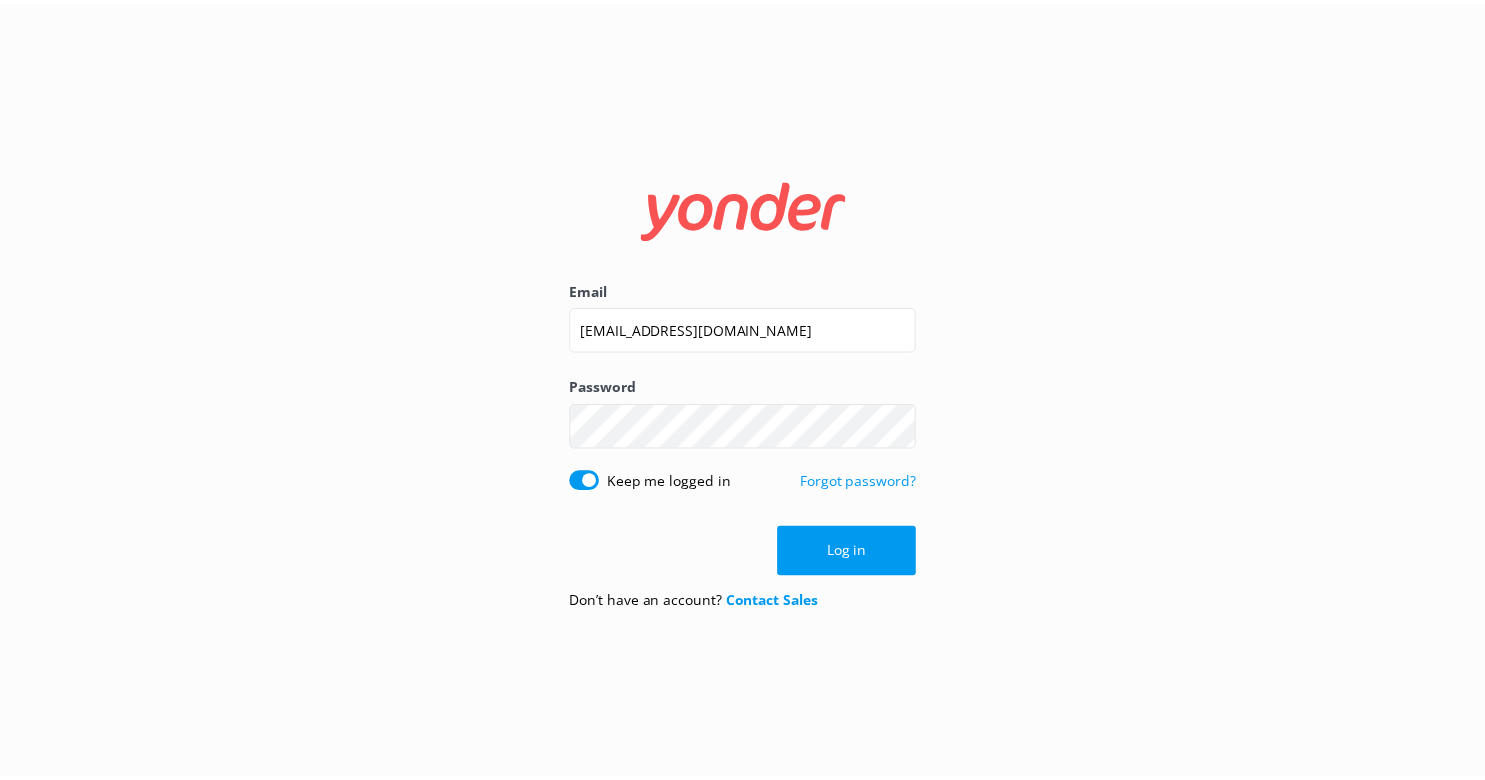 scroll, scrollTop: 0, scrollLeft: 0, axis: both 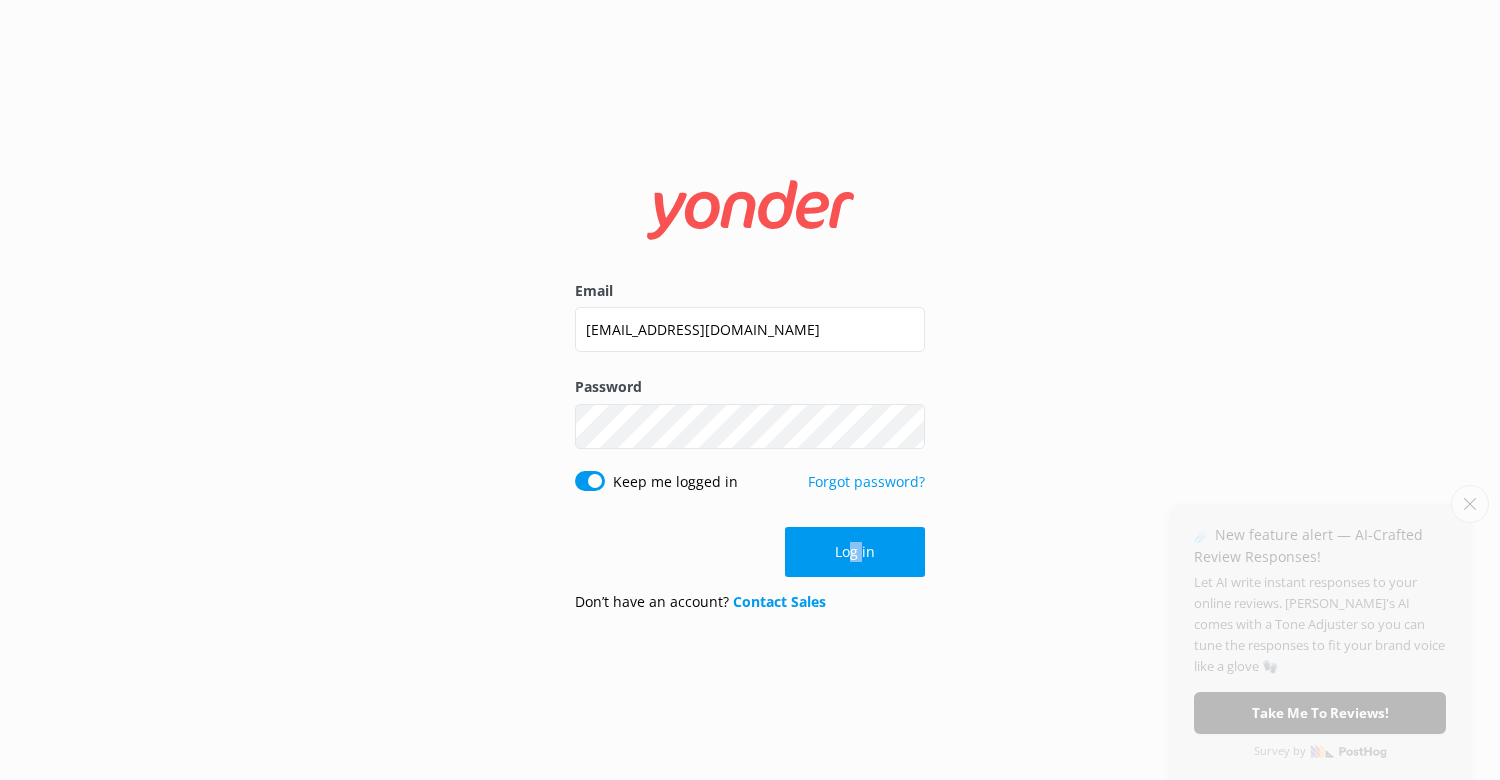 drag, startPoint x: 0, startPoint y: 0, endPoint x: 857, endPoint y: 558, distance: 1022.64996 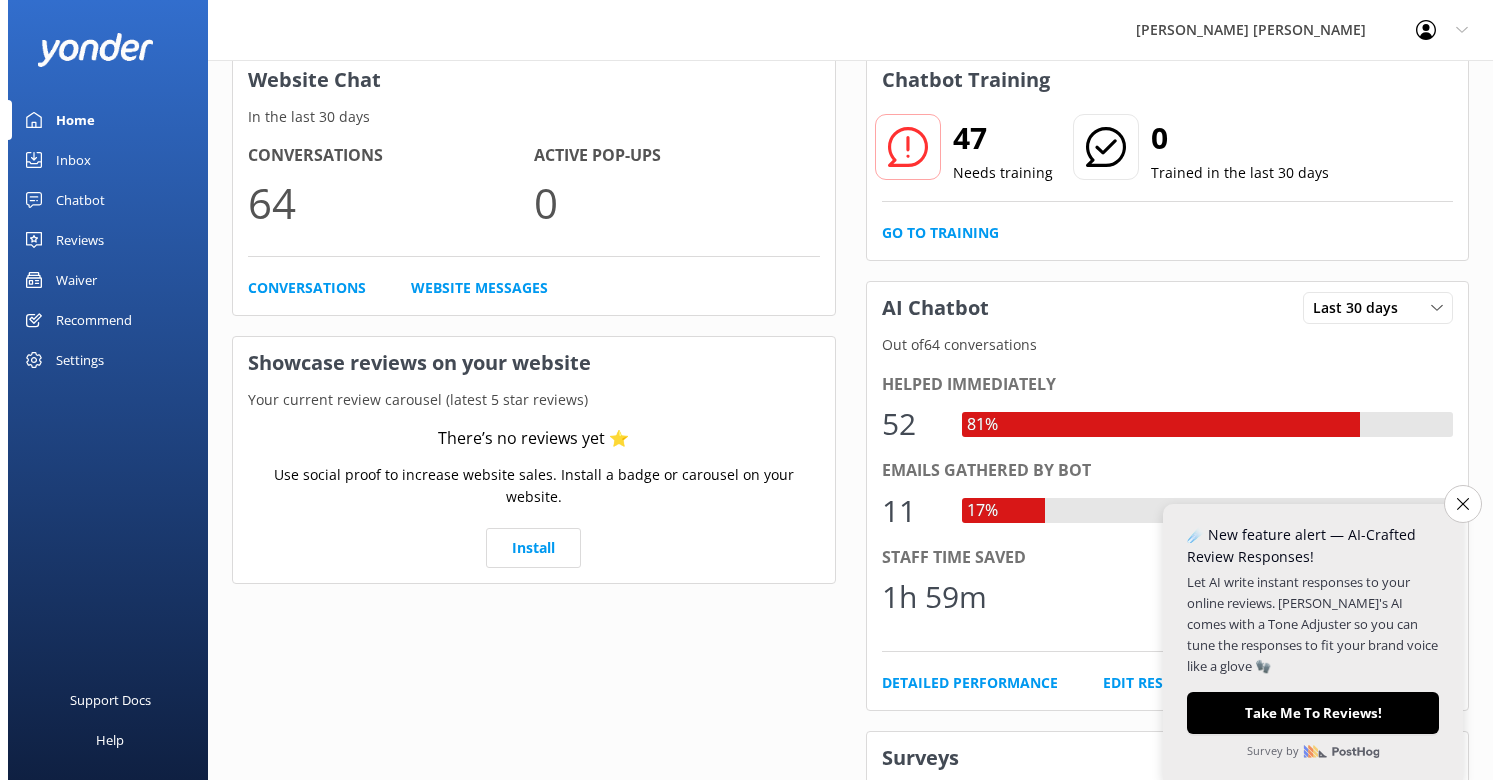 scroll, scrollTop: 0, scrollLeft: 0, axis: both 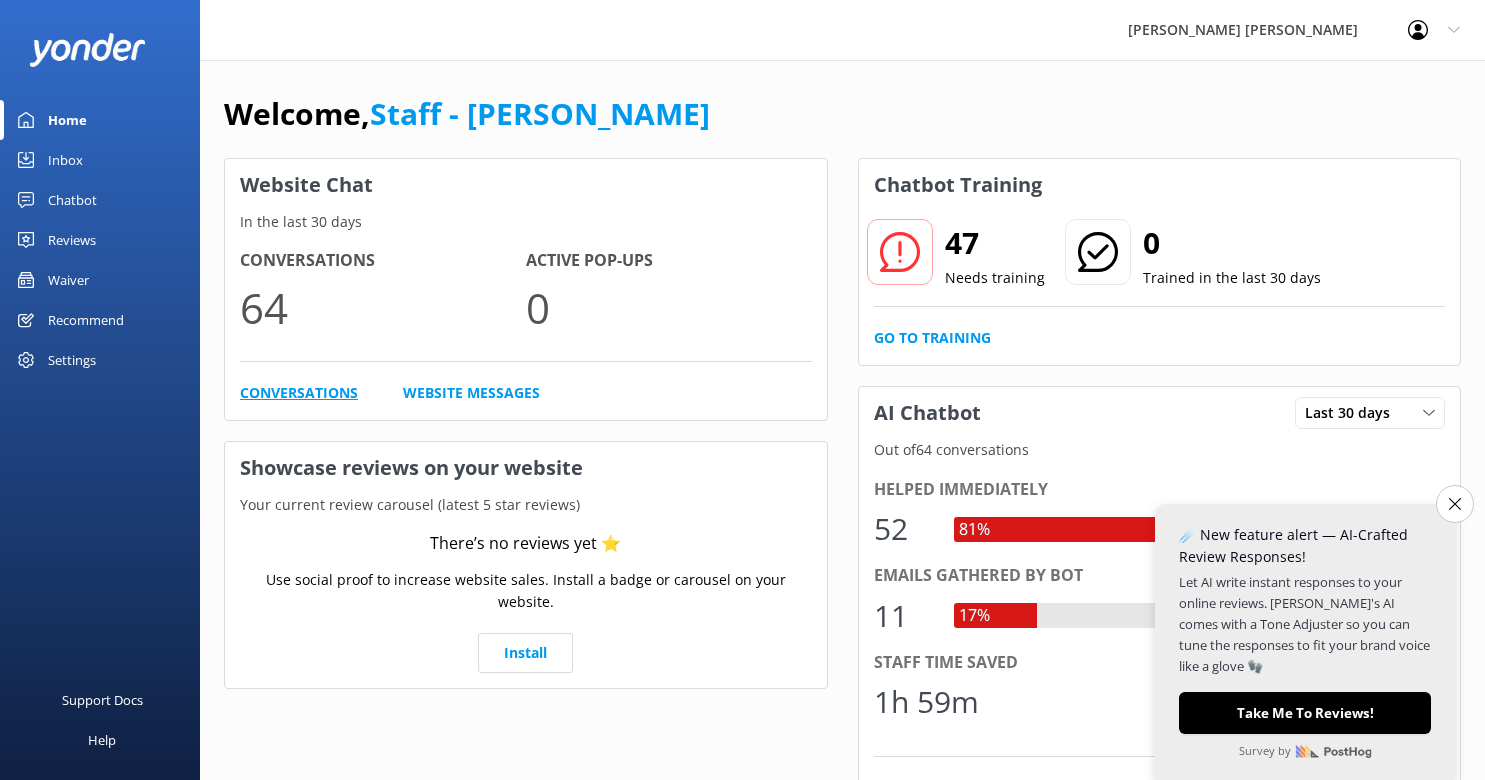click on "Conversations" at bounding box center (299, 393) 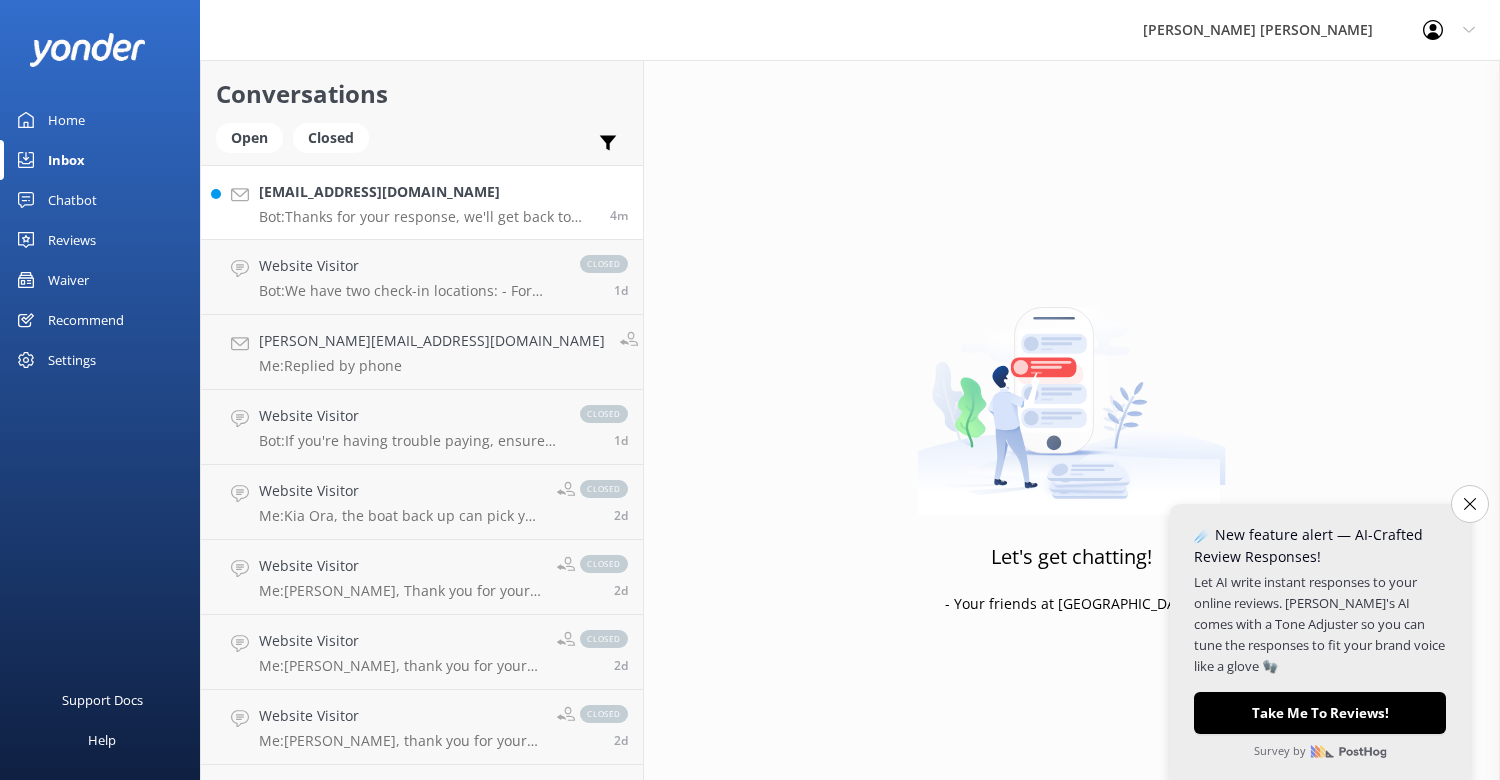 click on "[EMAIL_ADDRESS][DOMAIN_NAME] Bot:  Thanks for your response, we'll get back to you as soon as we can during opening hours." at bounding box center [427, 202] 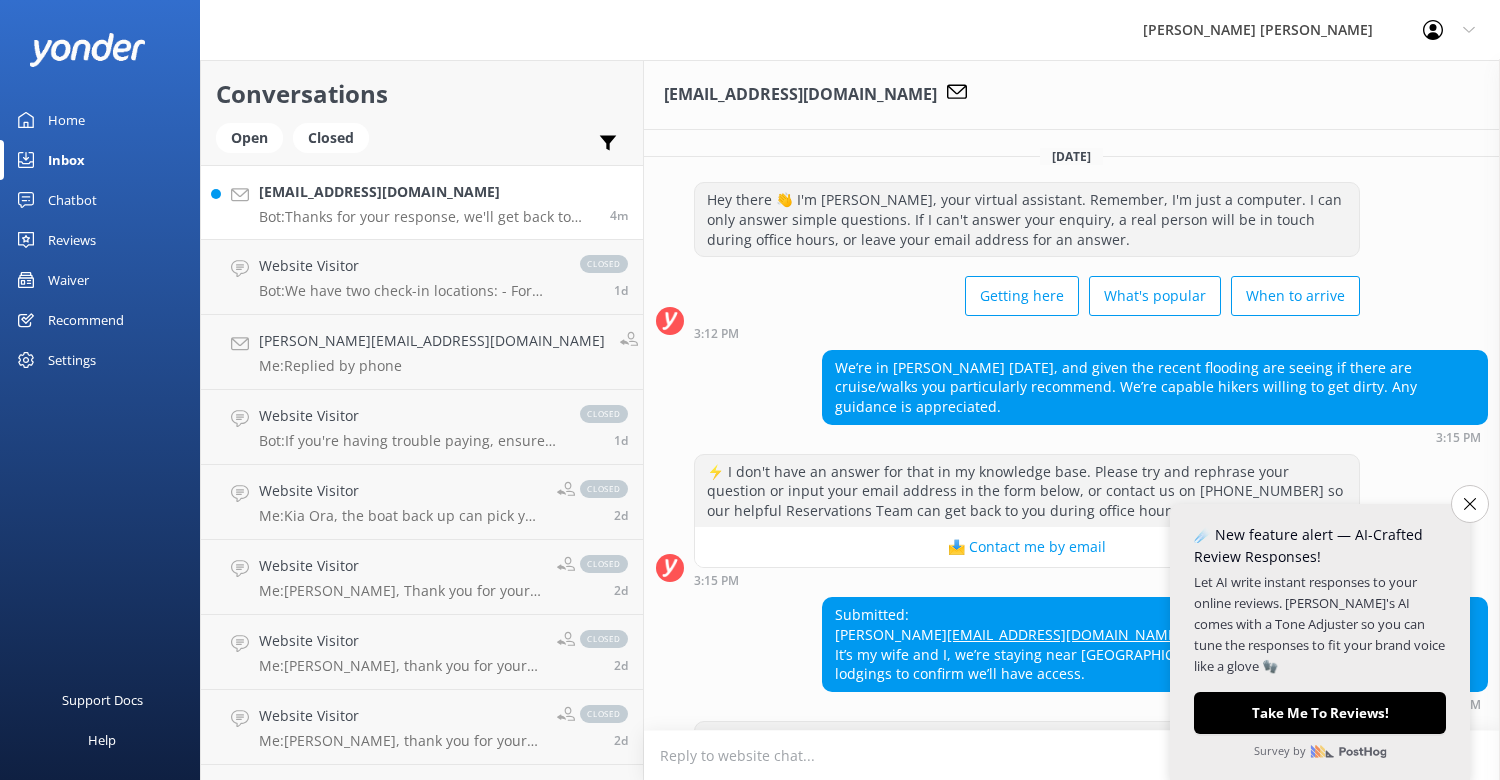 scroll, scrollTop: 75, scrollLeft: 0, axis: vertical 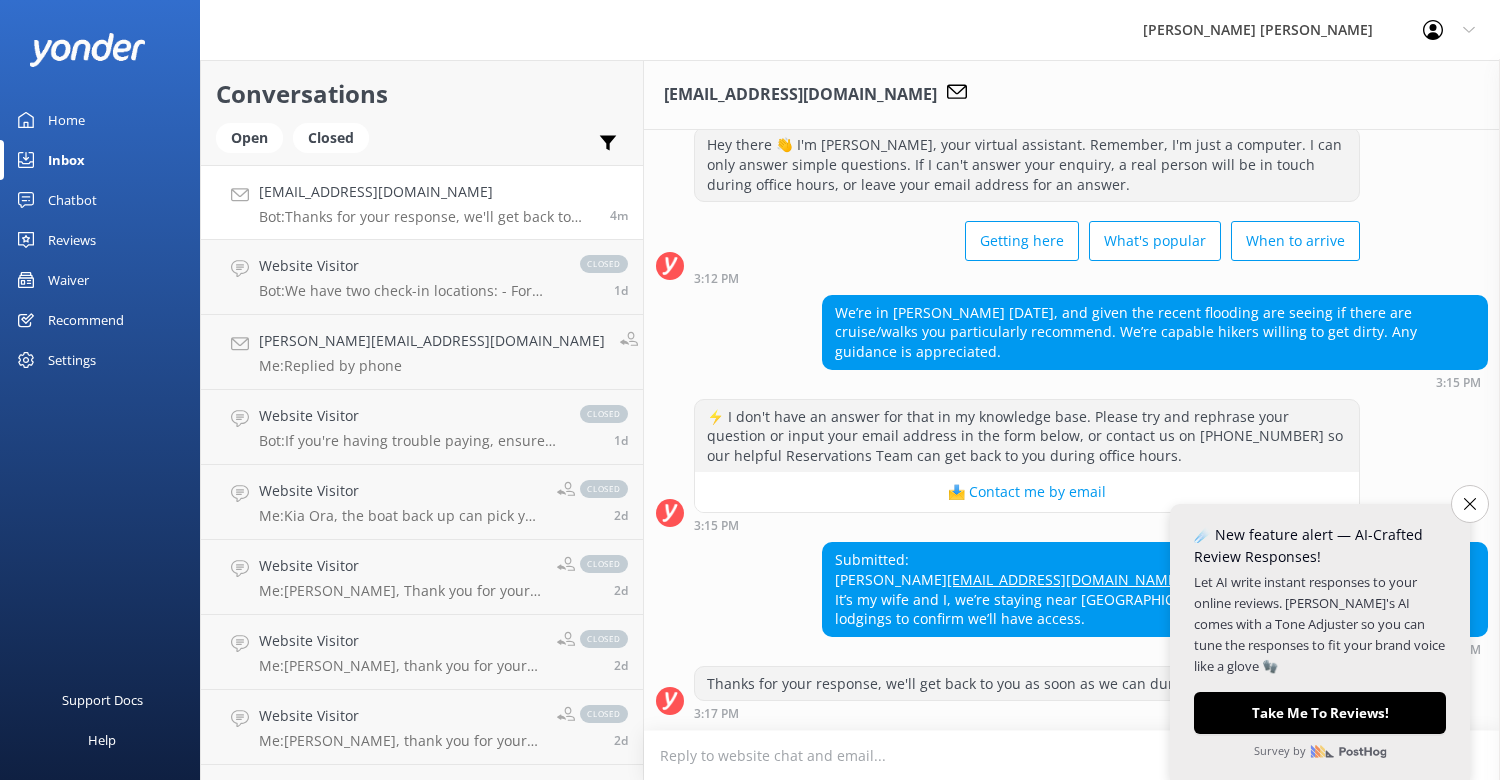 click on "Close survey" 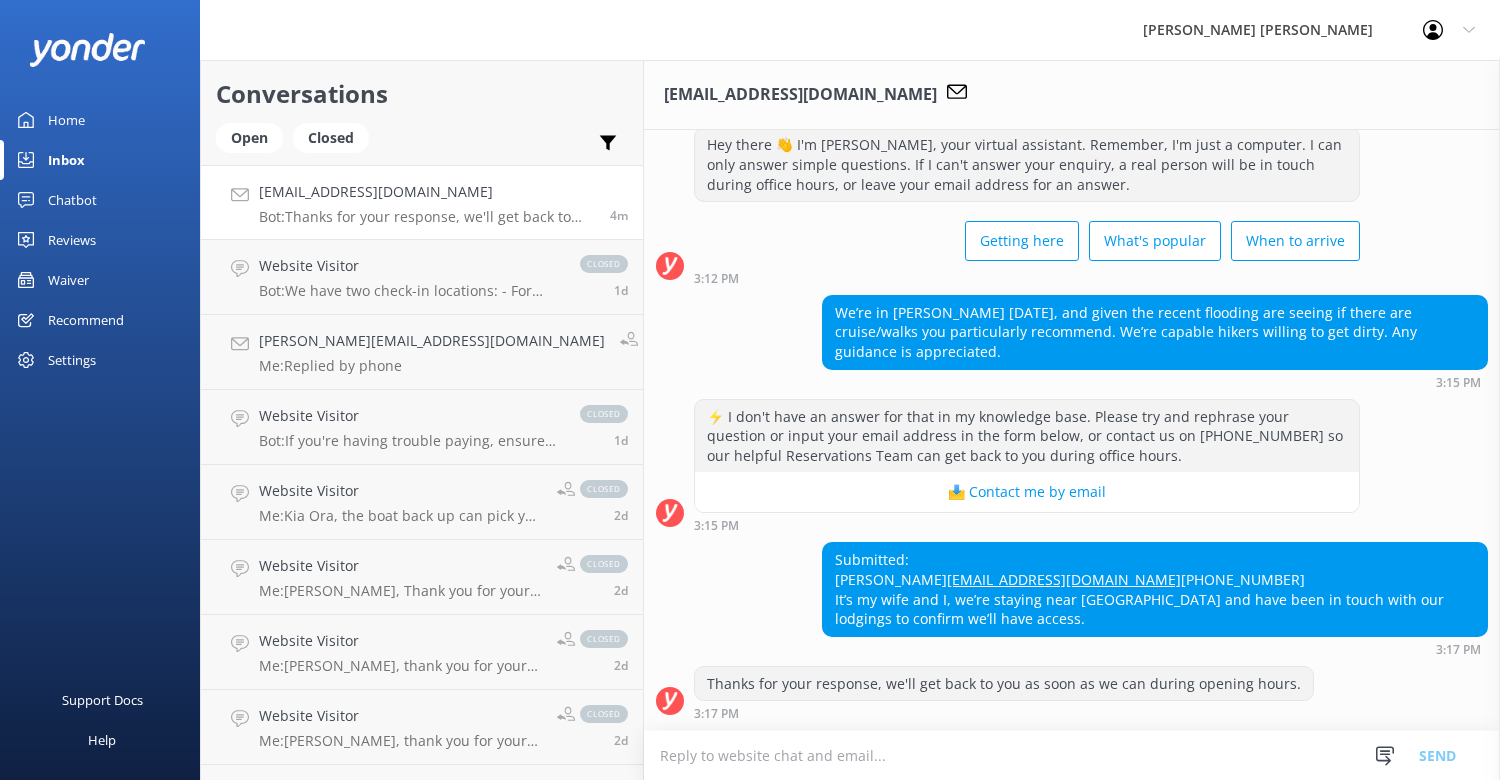 click at bounding box center [1072, 755] 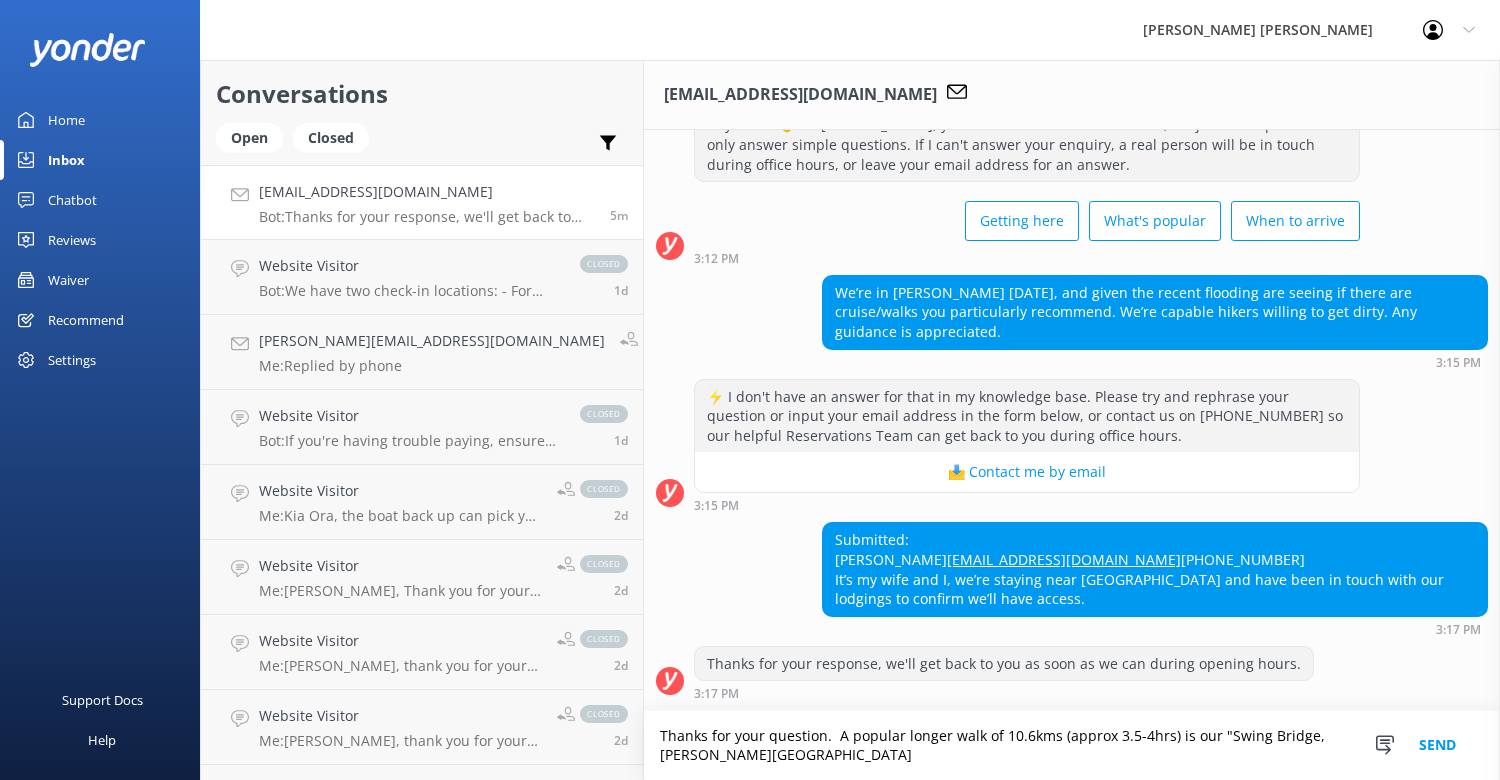 scroll, scrollTop: 95, scrollLeft: 0, axis: vertical 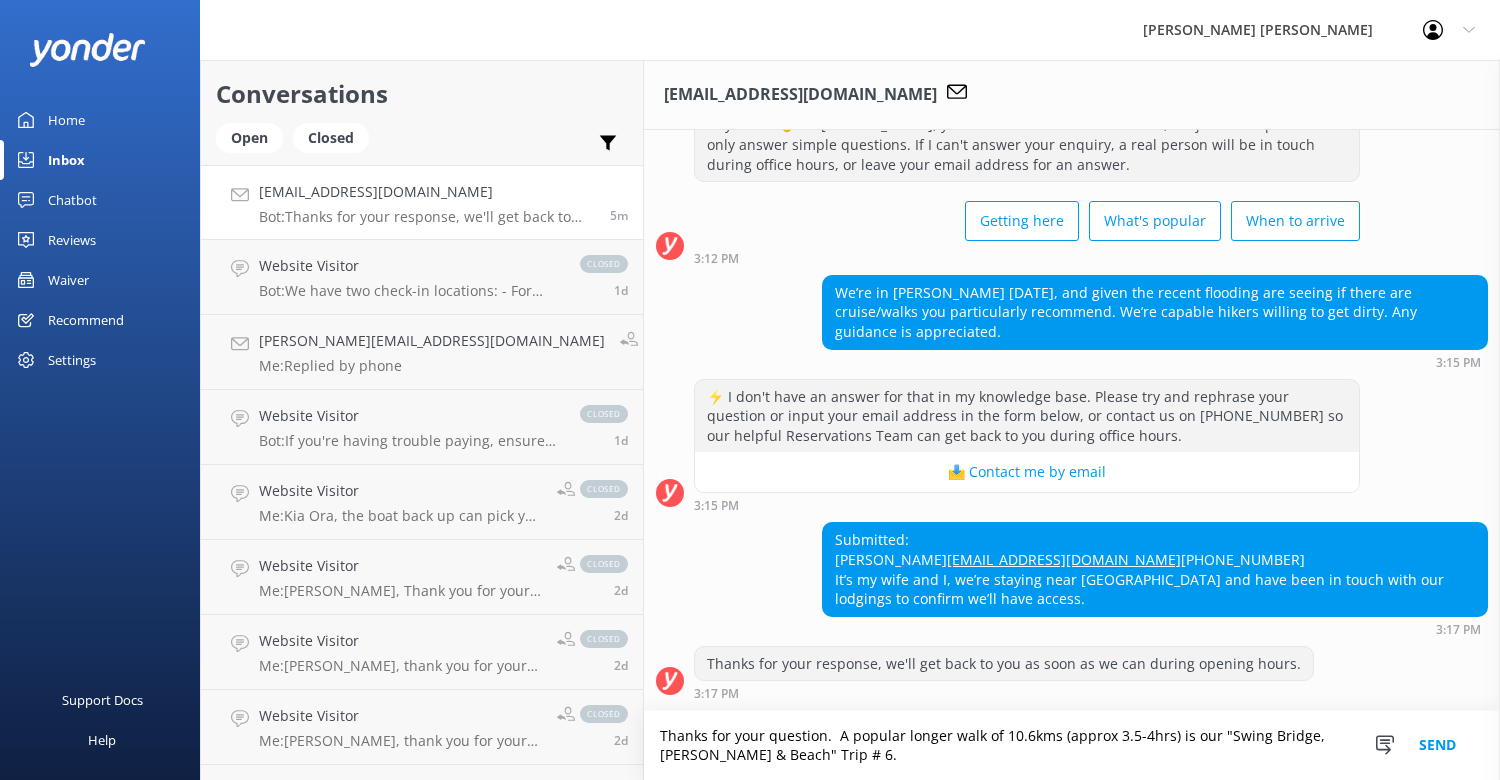 click on "Thanks for your question.  A popular longer walk of 10.6kms (approx 3.5-4hrs) is our "Swing Bridge, [PERSON_NAME] & Beach" Trip # 6." at bounding box center (1072, 745) 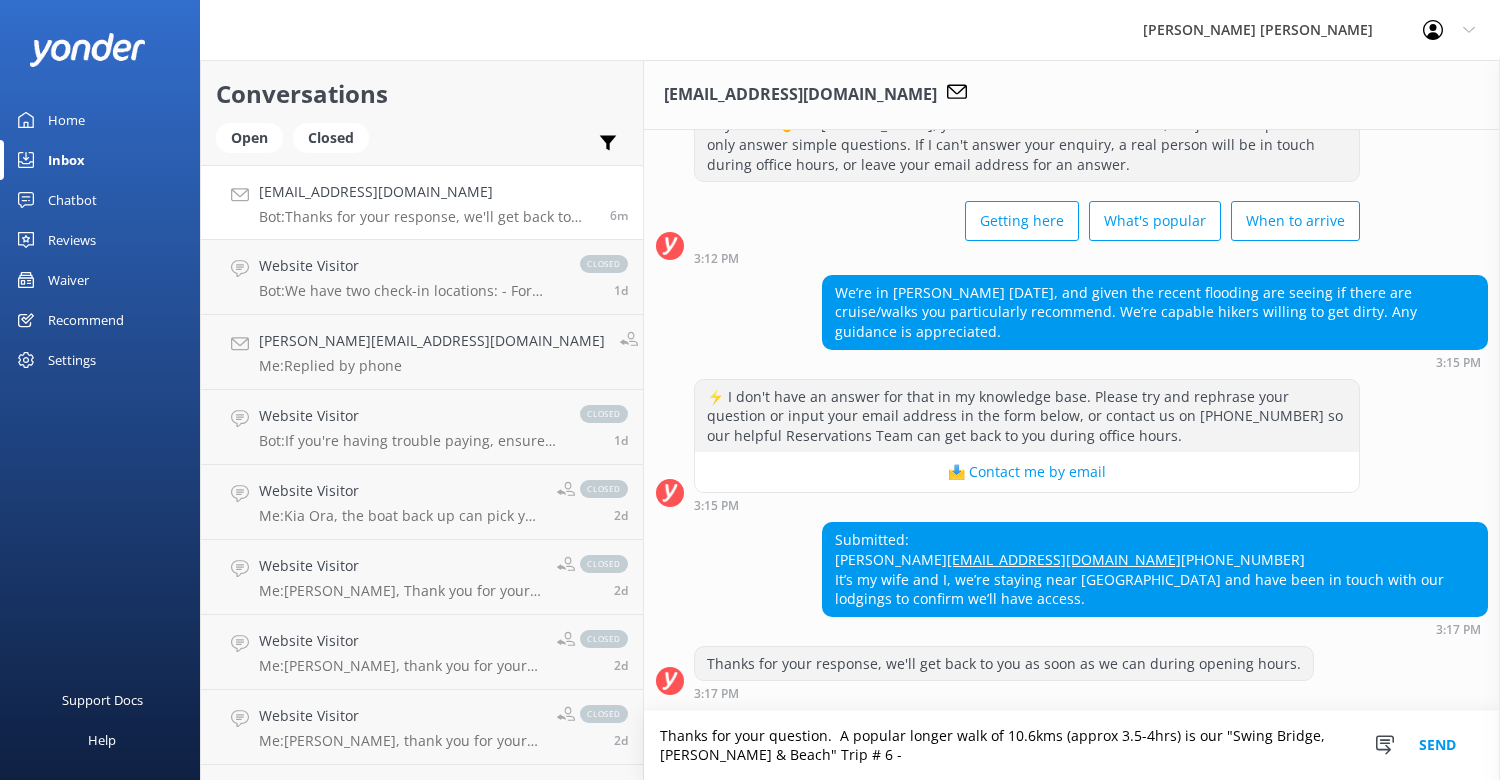 paste on "[URL][DOMAIN_NAME][PERSON_NAME]" 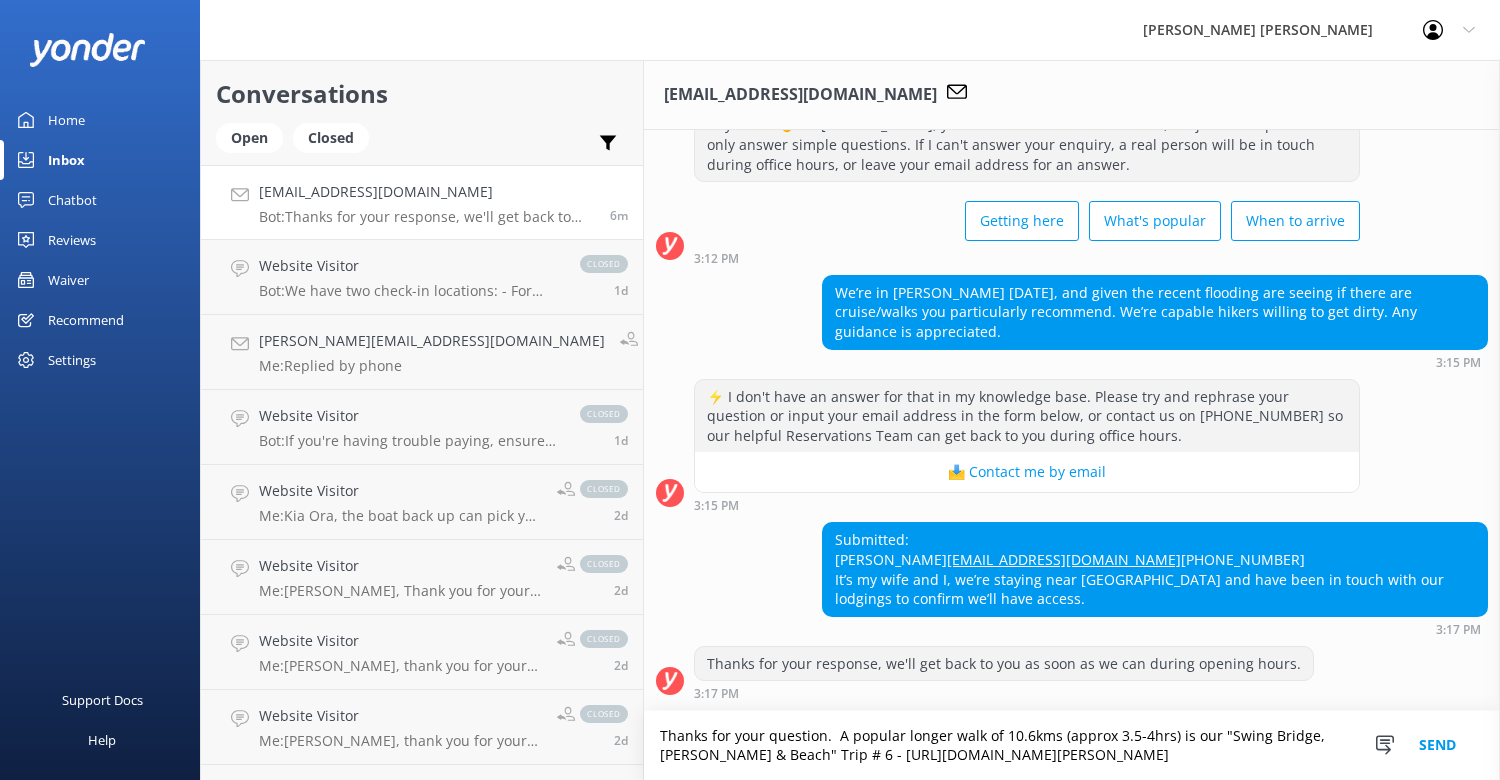 click on "Thanks for your question.  A popular longer walk of 10.6kms (approx 3.5-4hrs) is our "Swing Bridge, [PERSON_NAME] & Beach" Trip # 6 - [URL][DOMAIN_NAME][PERSON_NAME]" at bounding box center [1072, 745] 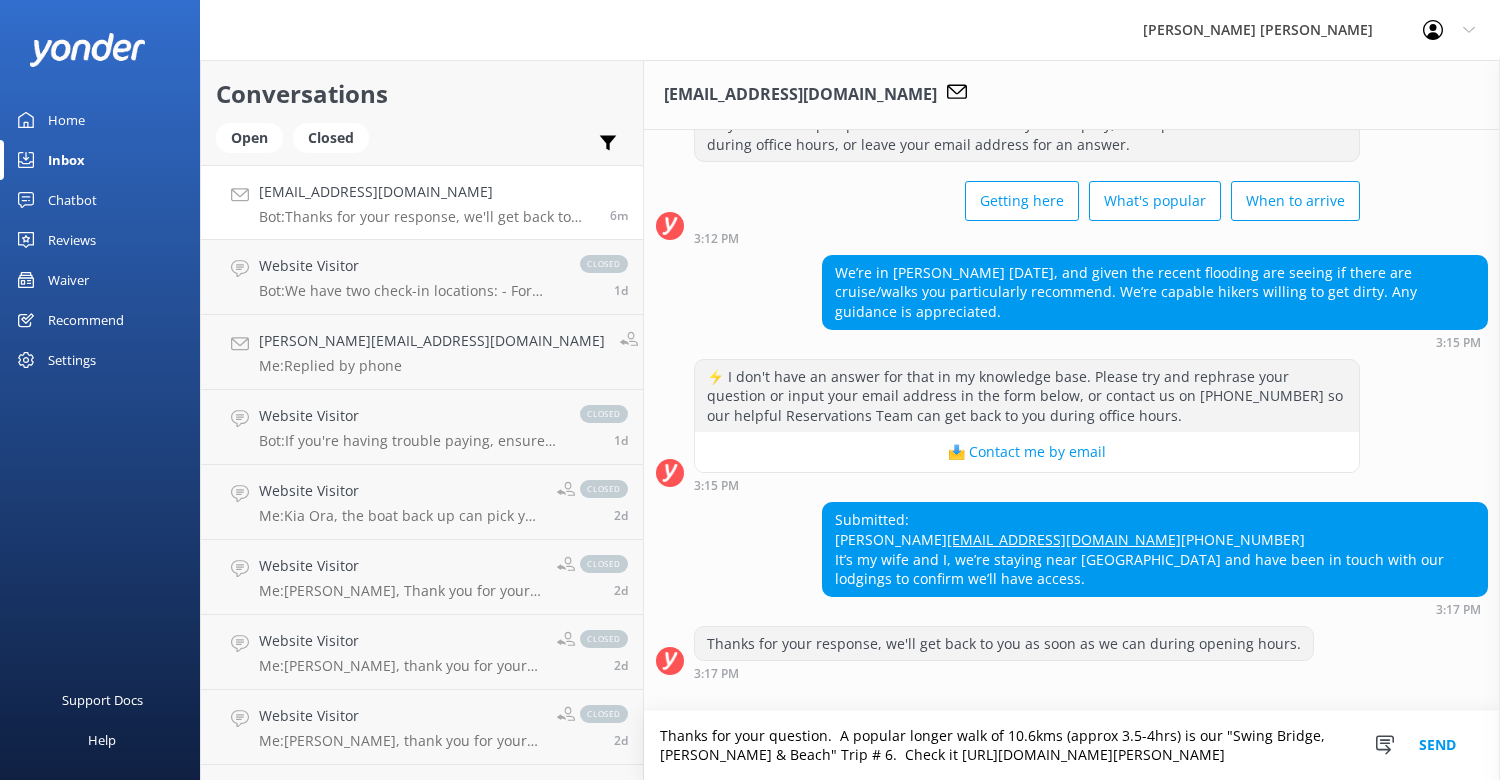 scroll, scrollTop: 115, scrollLeft: 0, axis: vertical 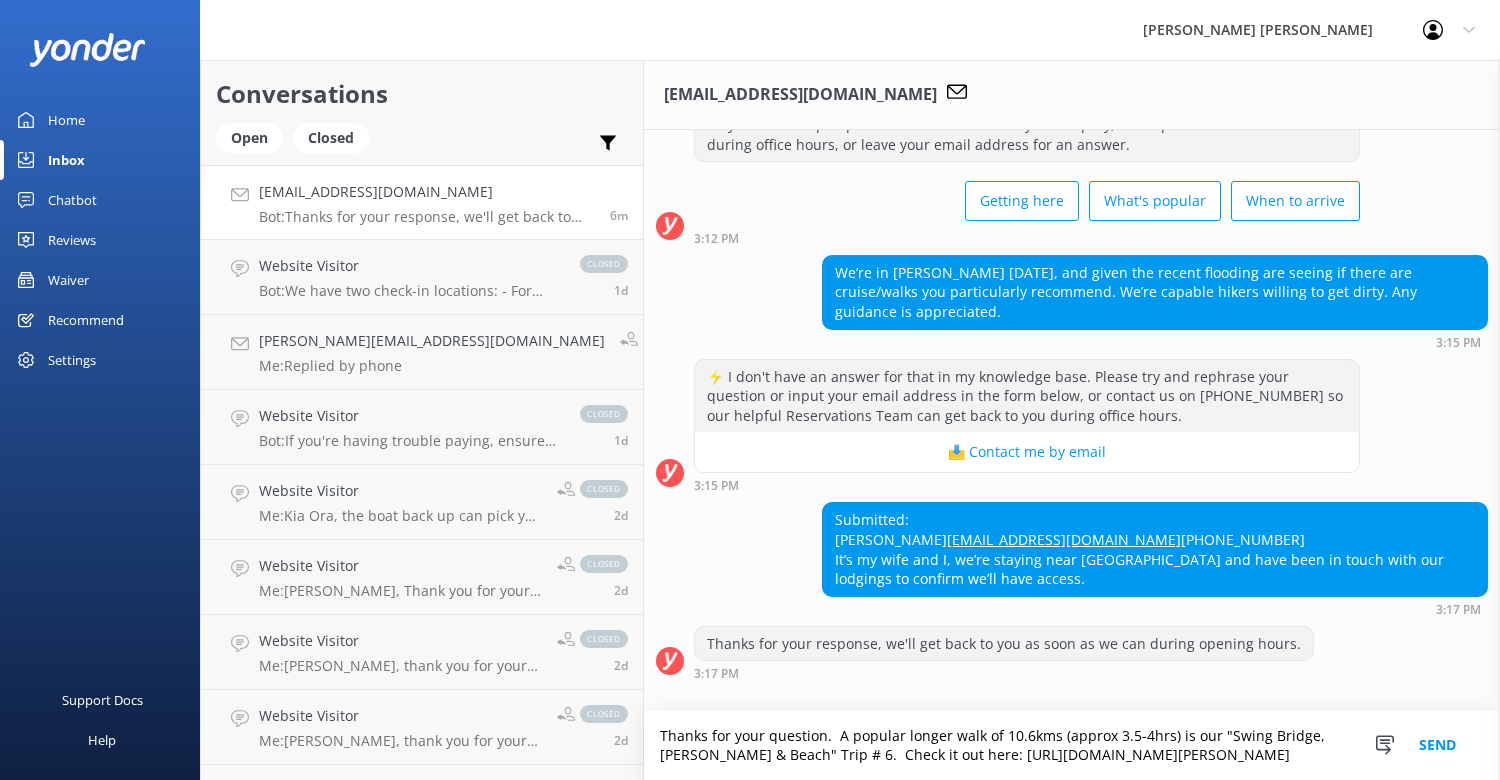 click on "Thanks for your question.  A popular longer walk of 10.6kms (approx 3.5-4hrs) is our "Swing Bridge, [PERSON_NAME] & Beach" Trip # 6.  Check it out here: [URL][DOMAIN_NAME][PERSON_NAME]" at bounding box center [1072, 745] 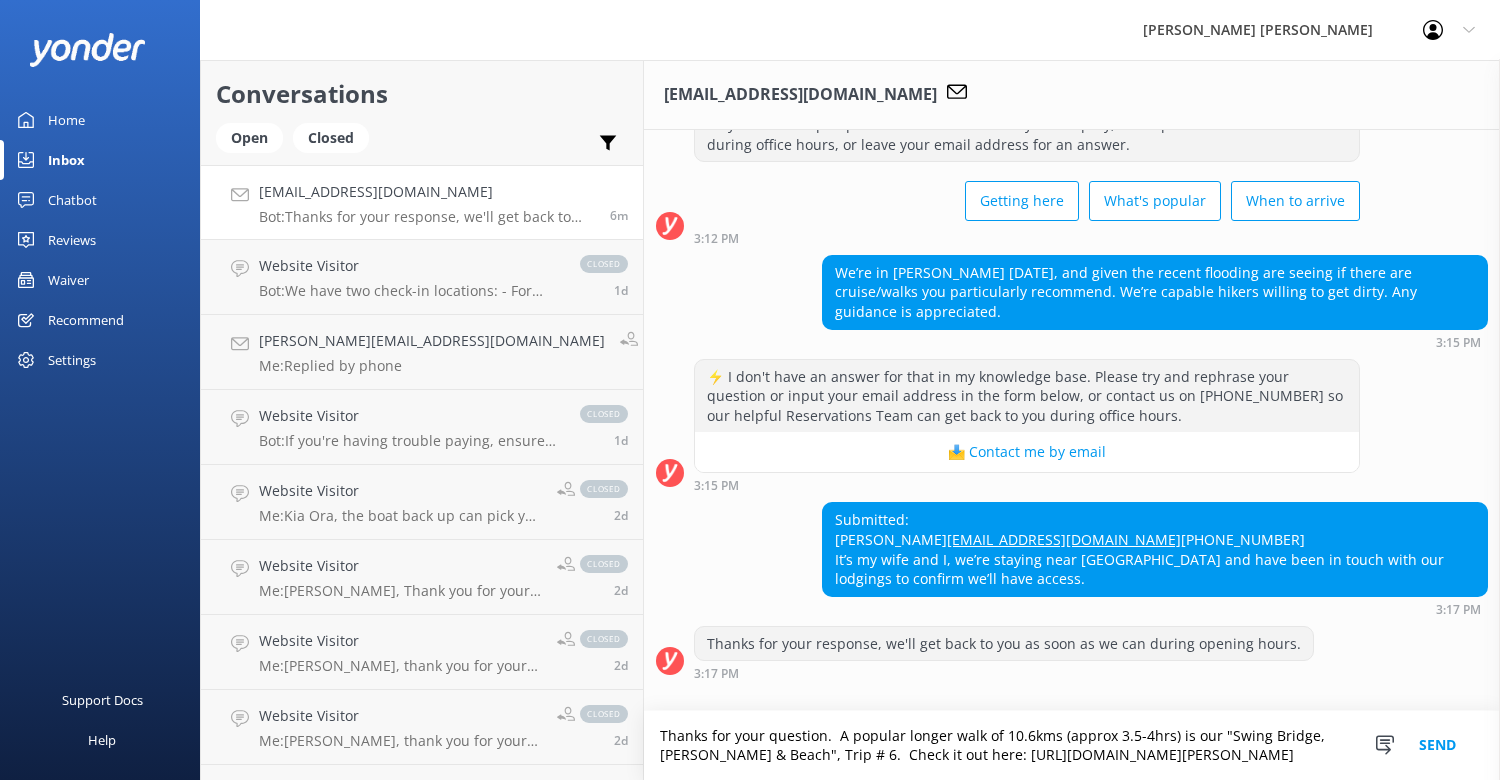 type on "Thanks for your question.  A popular longer walk of 10.6kms (approx 3.5-4hrs) is our "Swing Bridge, [PERSON_NAME] & Beach", Trip # 6.  Check it out here: [URL][DOMAIN_NAME][PERSON_NAME]" 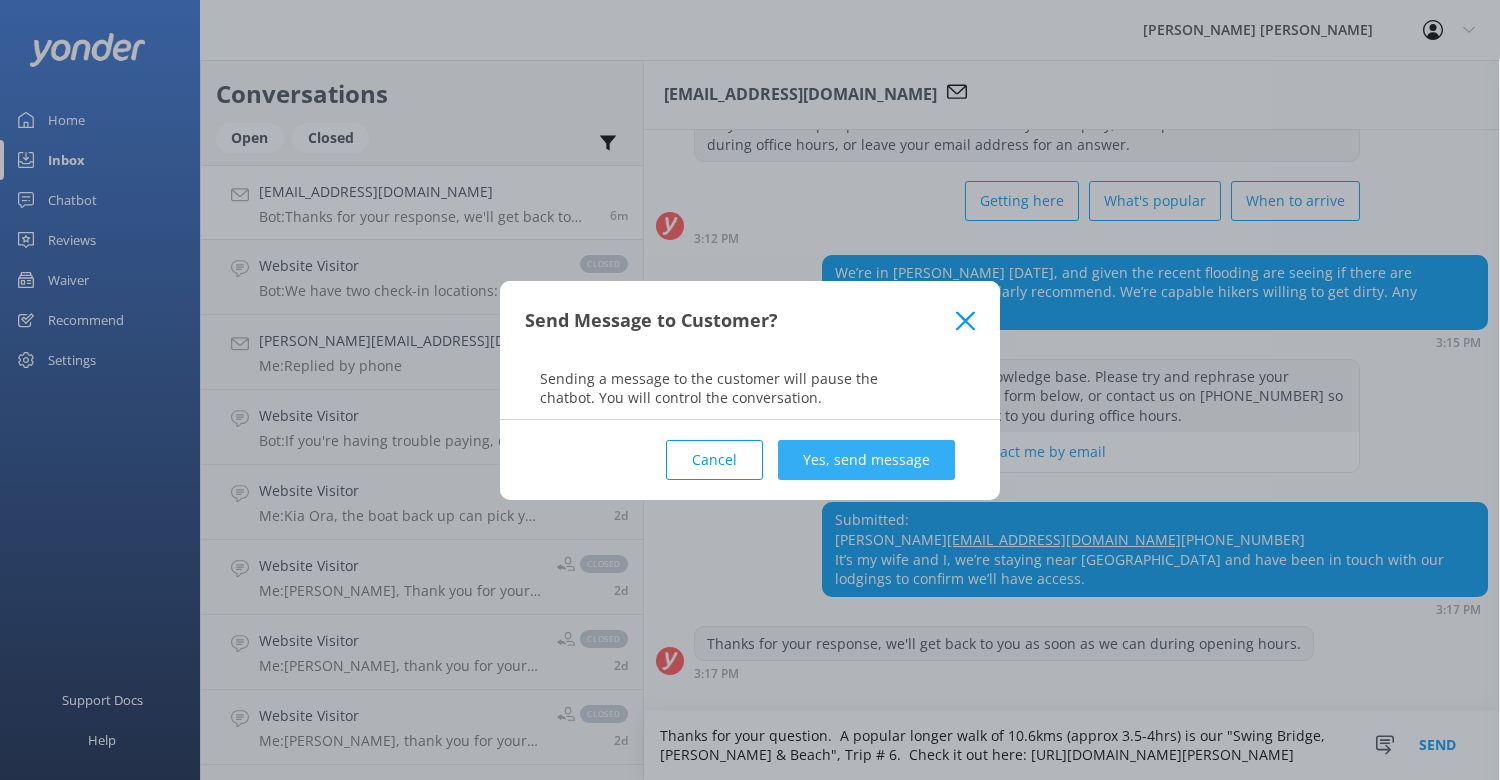 click on "Yes, send message" at bounding box center [866, 460] 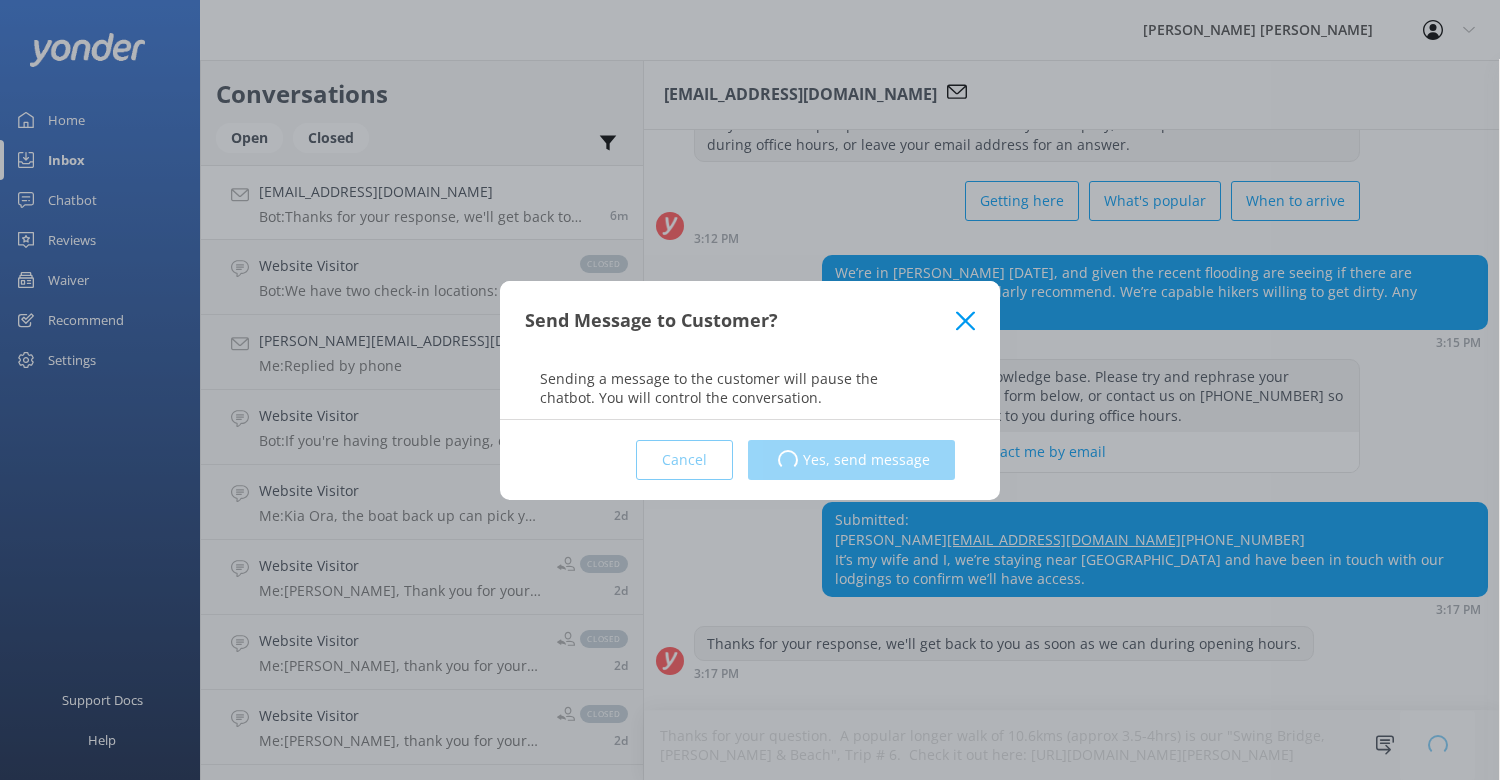 type 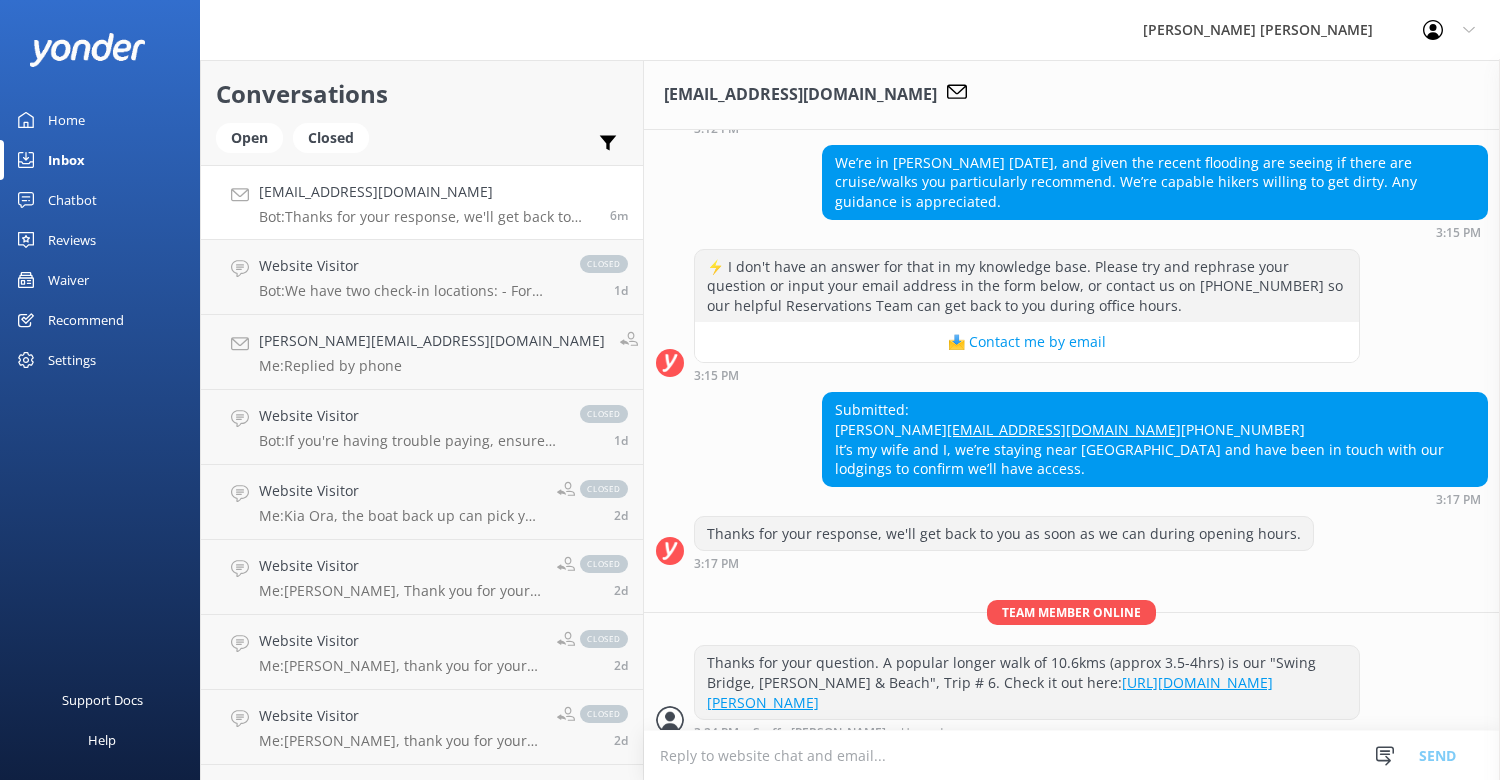 scroll, scrollTop: 244, scrollLeft: 0, axis: vertical 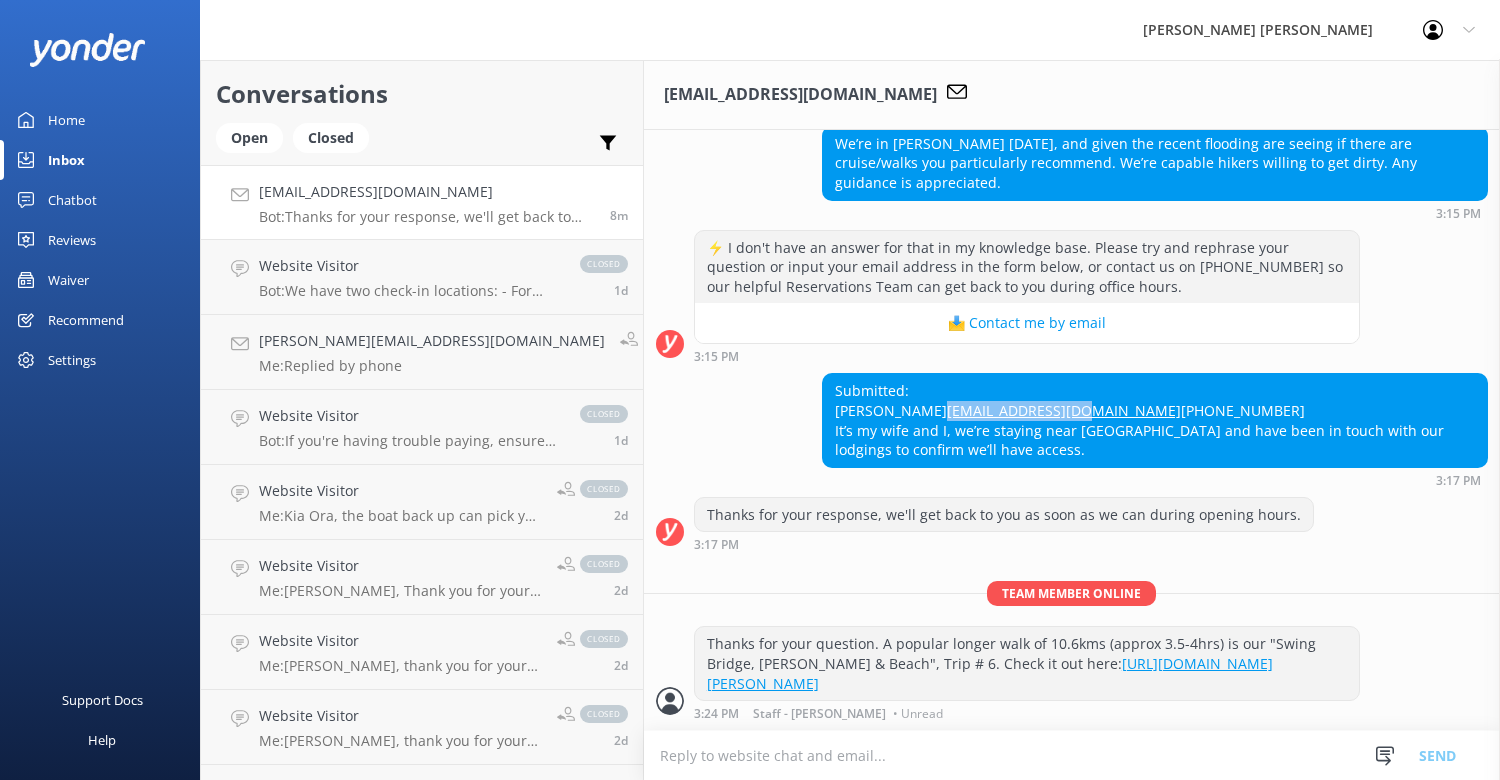 drag, startPoint x: 948, startPoint y: 390, endPoint x: 774, endPoint y: 397, distance: 174.14075 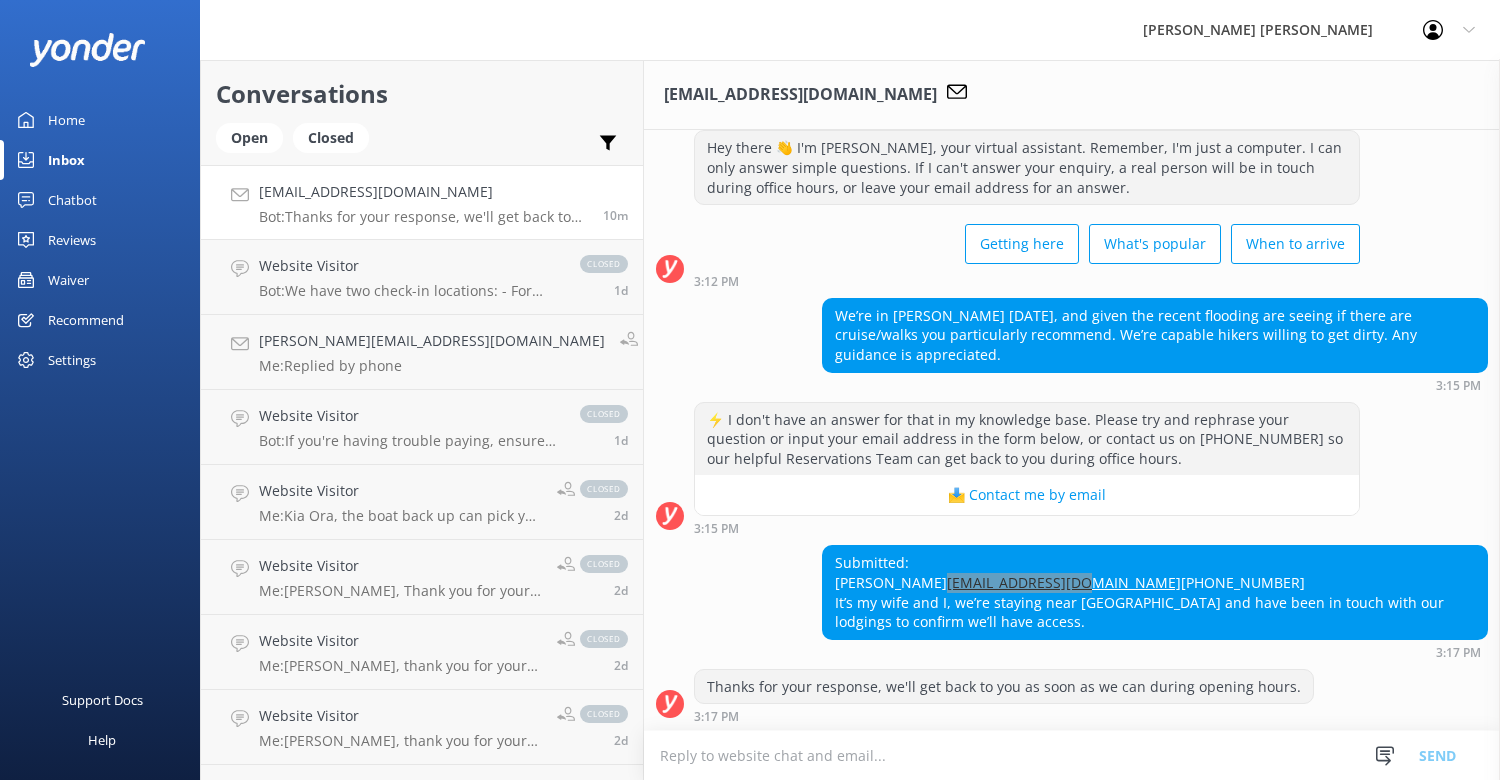 scroll, scrollTop: 0, scrollLeft: 0, axis: both 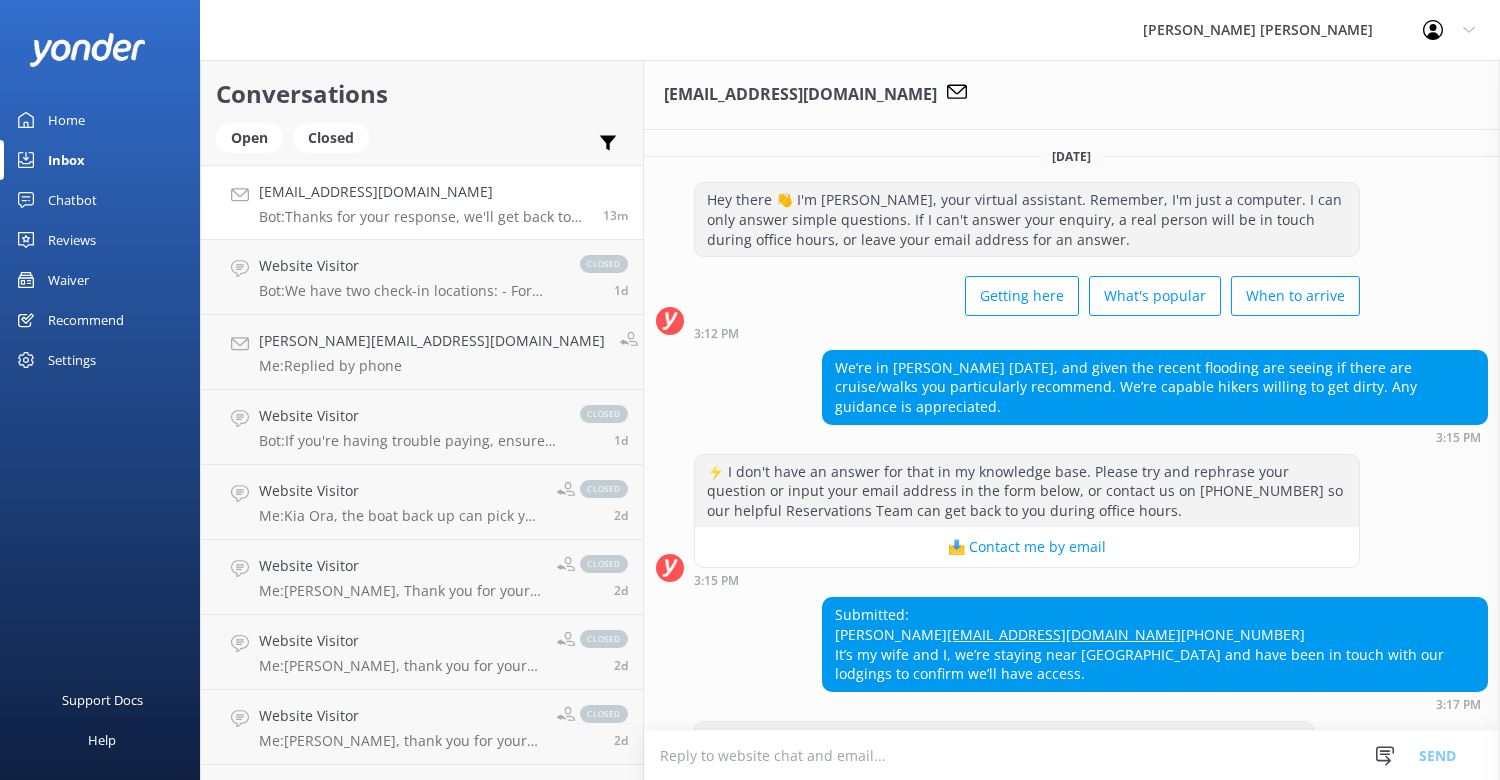 click at bounding box center (1072, 755) 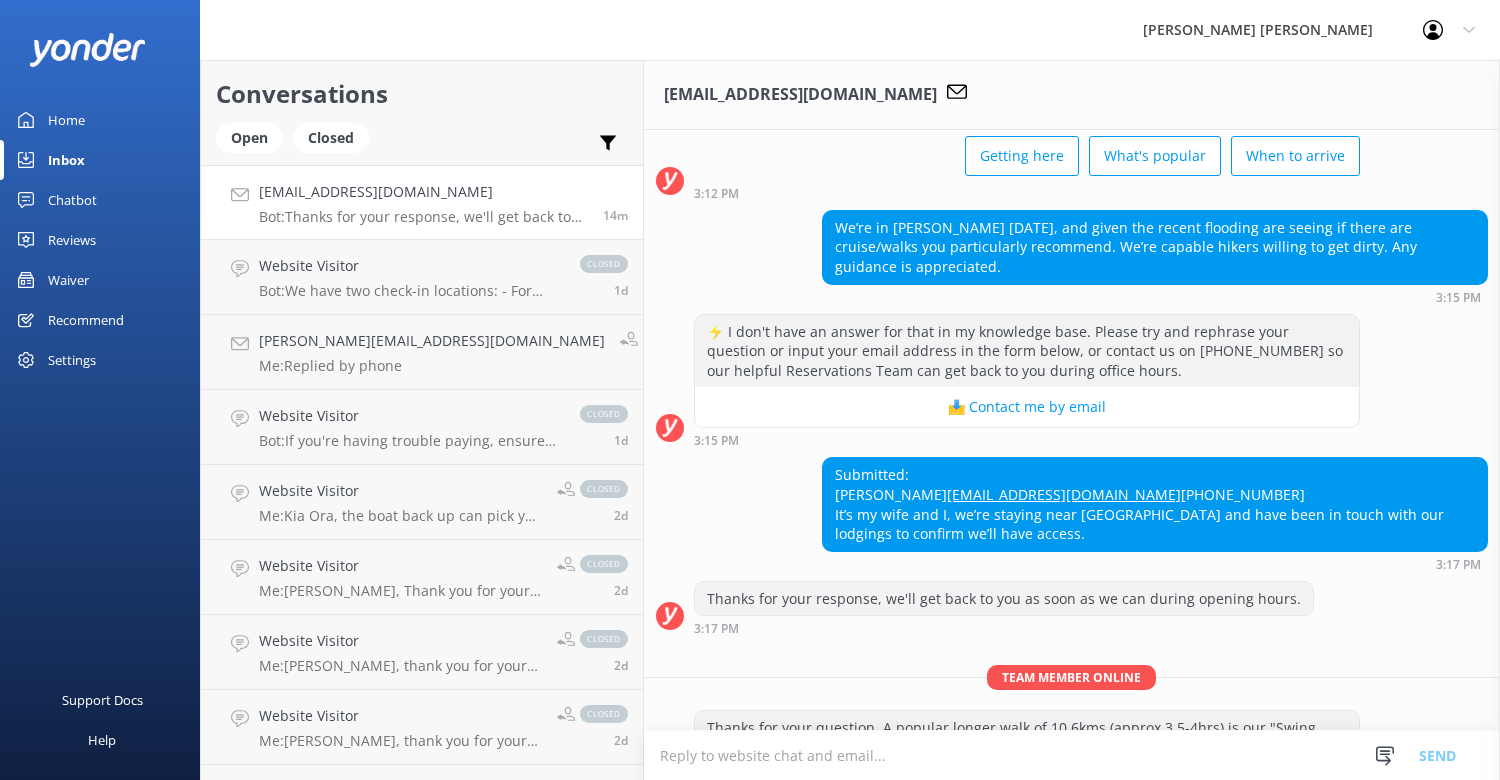 scroll, scrollTop: 287, scrollLeft: 0, axis: vertical 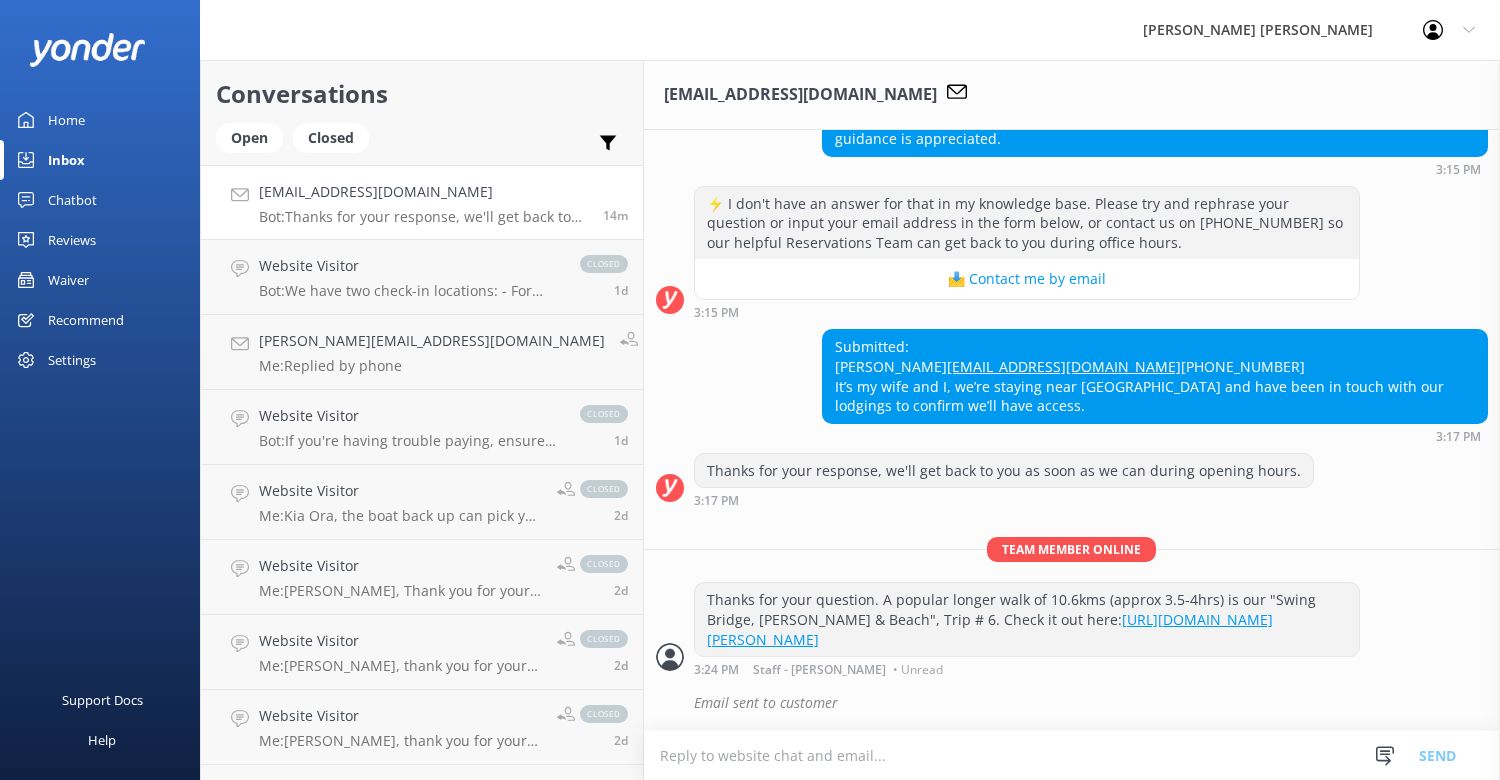 click on "Inbox" at bounding box center (66, 160) 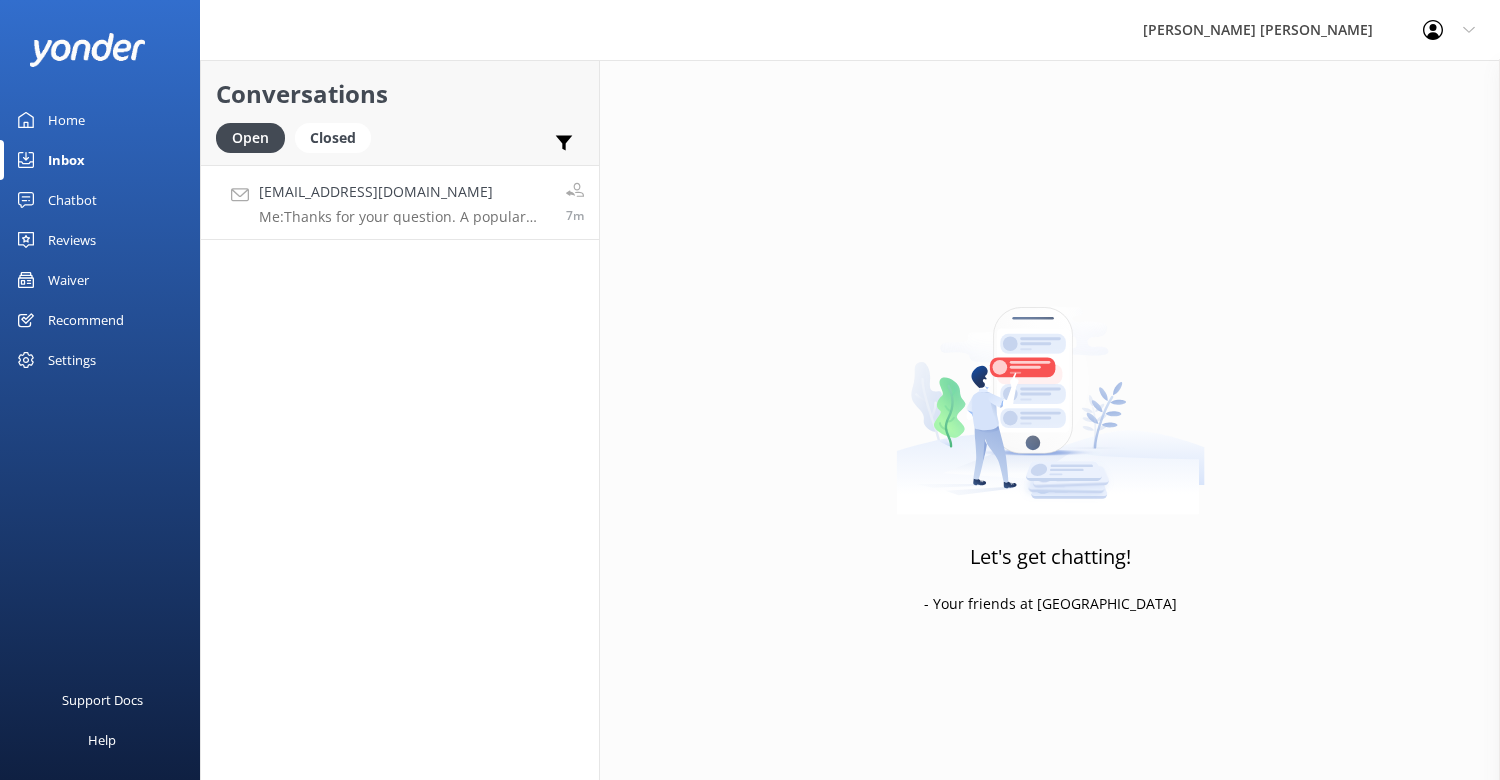 click on "[EMAIL_ADDRESS][DOMAIN_NAME]" at bounding box center (405, 192) 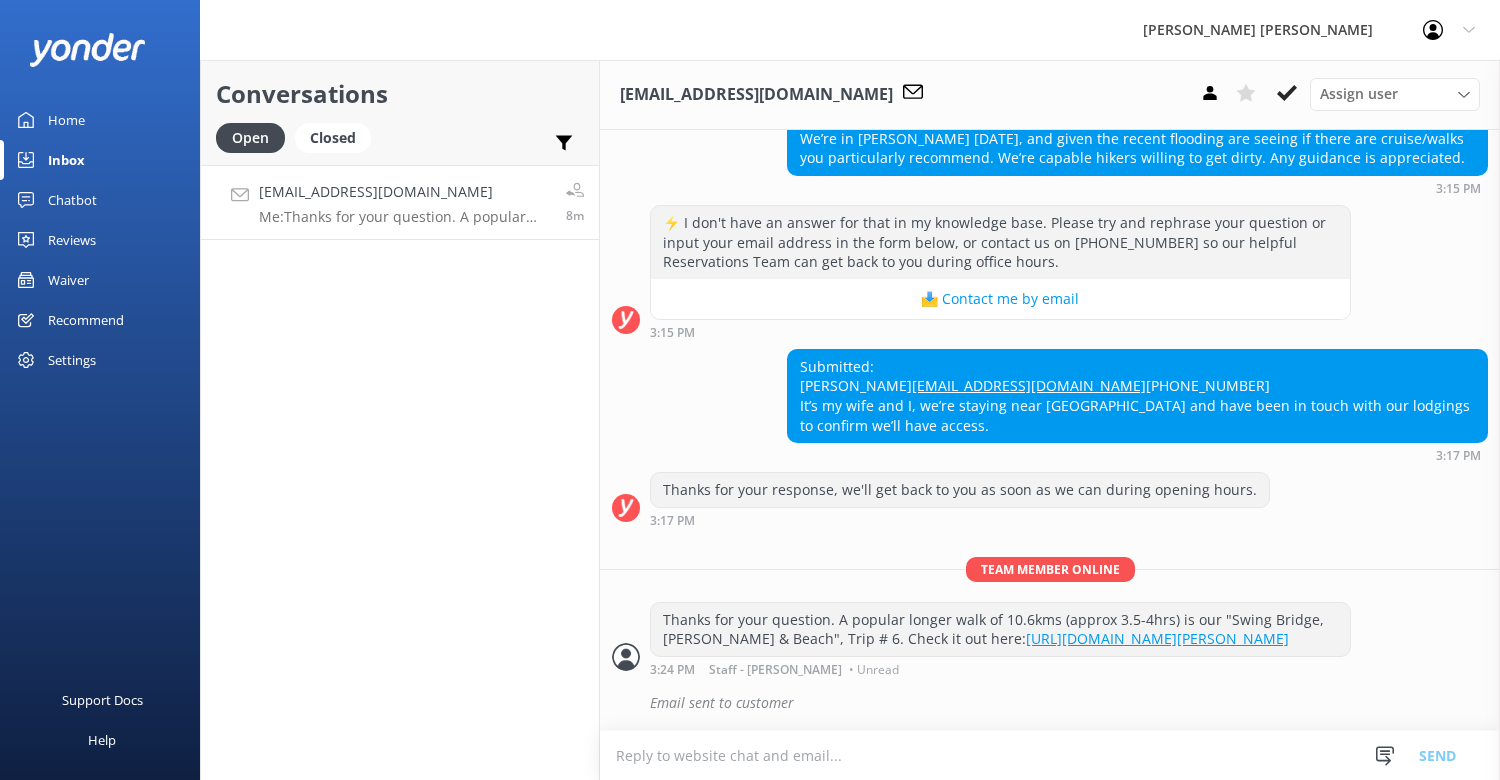 scroll, scrollTop: 287, scrollLeft: 0, axis: vertical 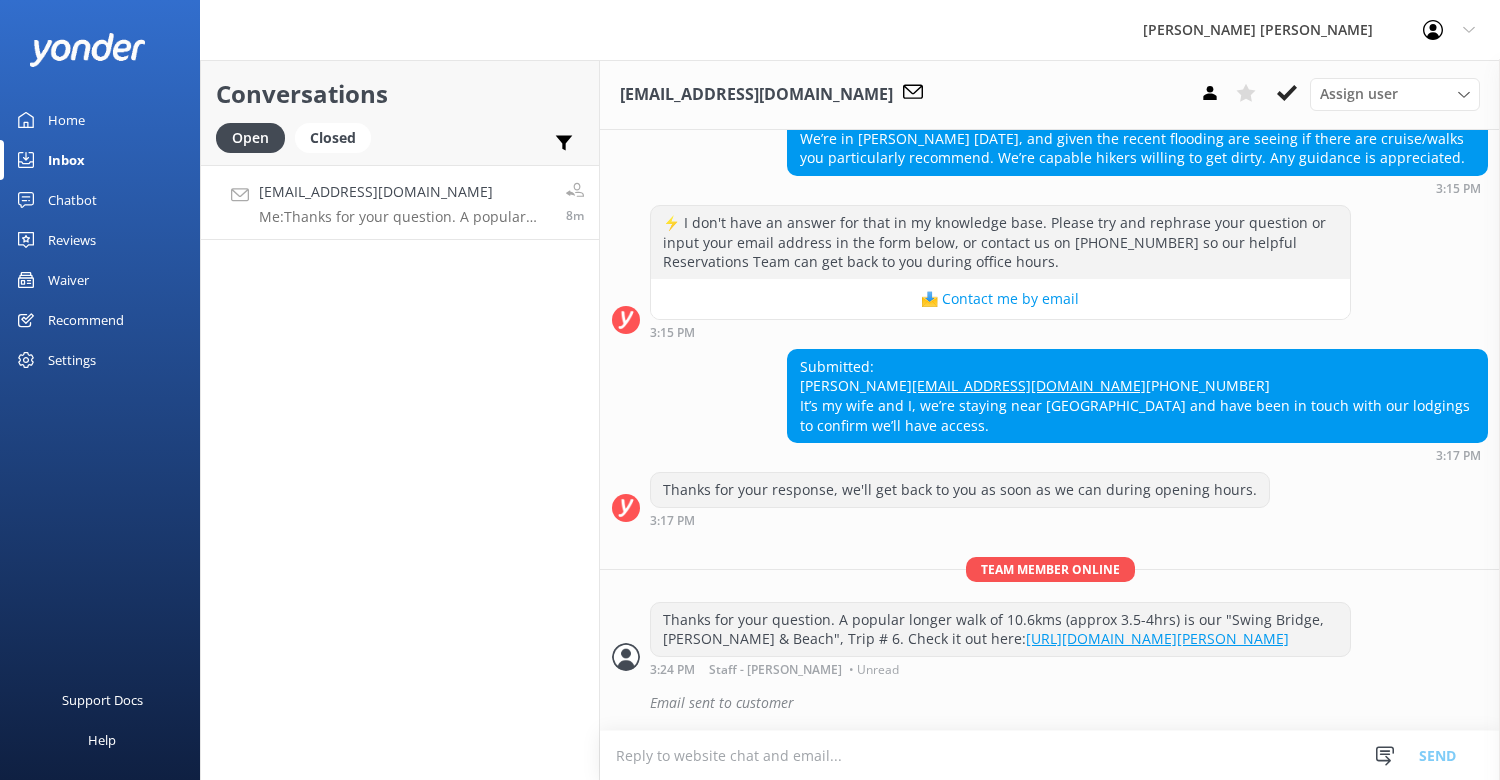 click 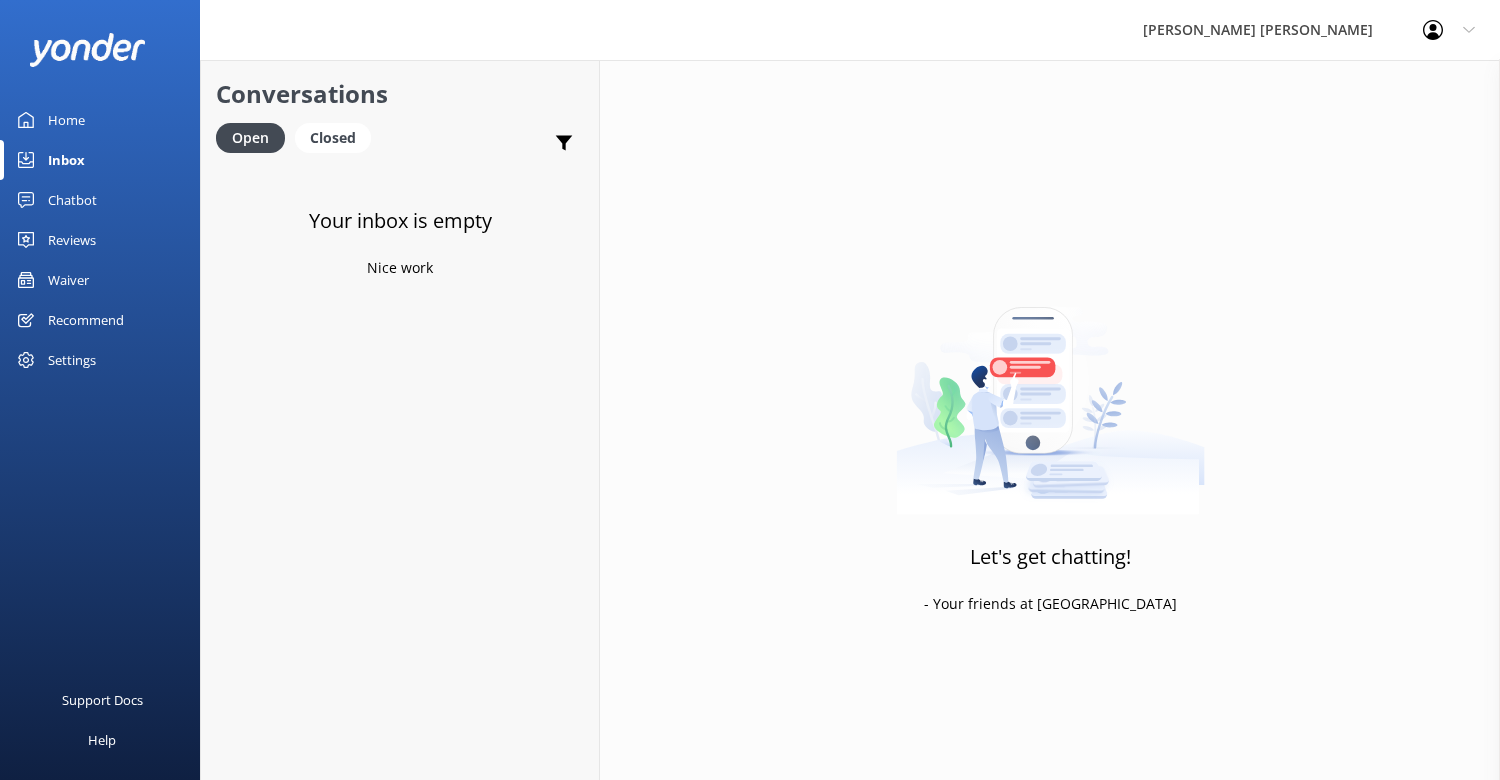 click on "Inbox" at bounding box center [66, 160] 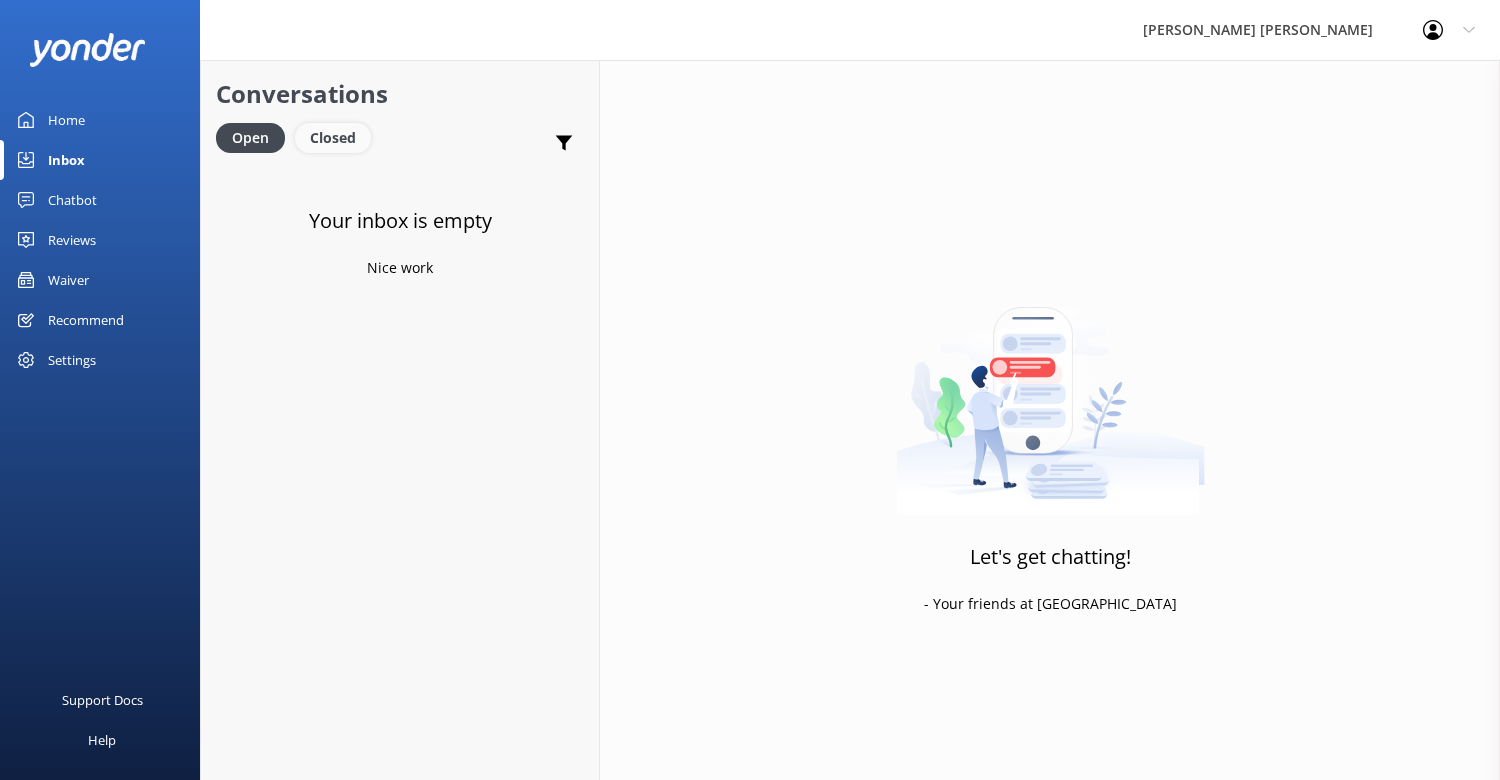 click on "Closed" at bounding box center (333, 138) 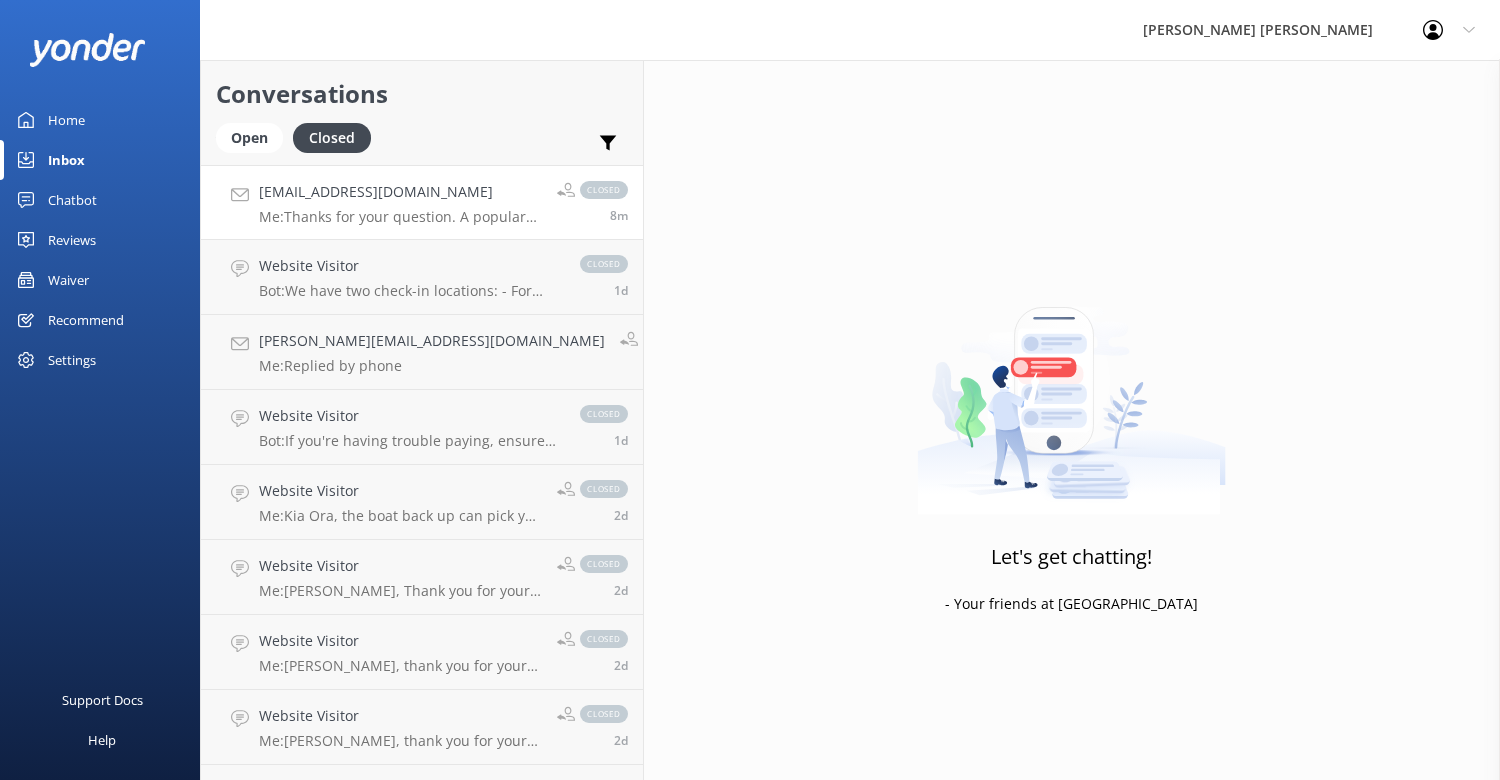 click on "[EMAIL_ADDRESS][DOMAIN_NAME]" at bounding box center [400, 192] 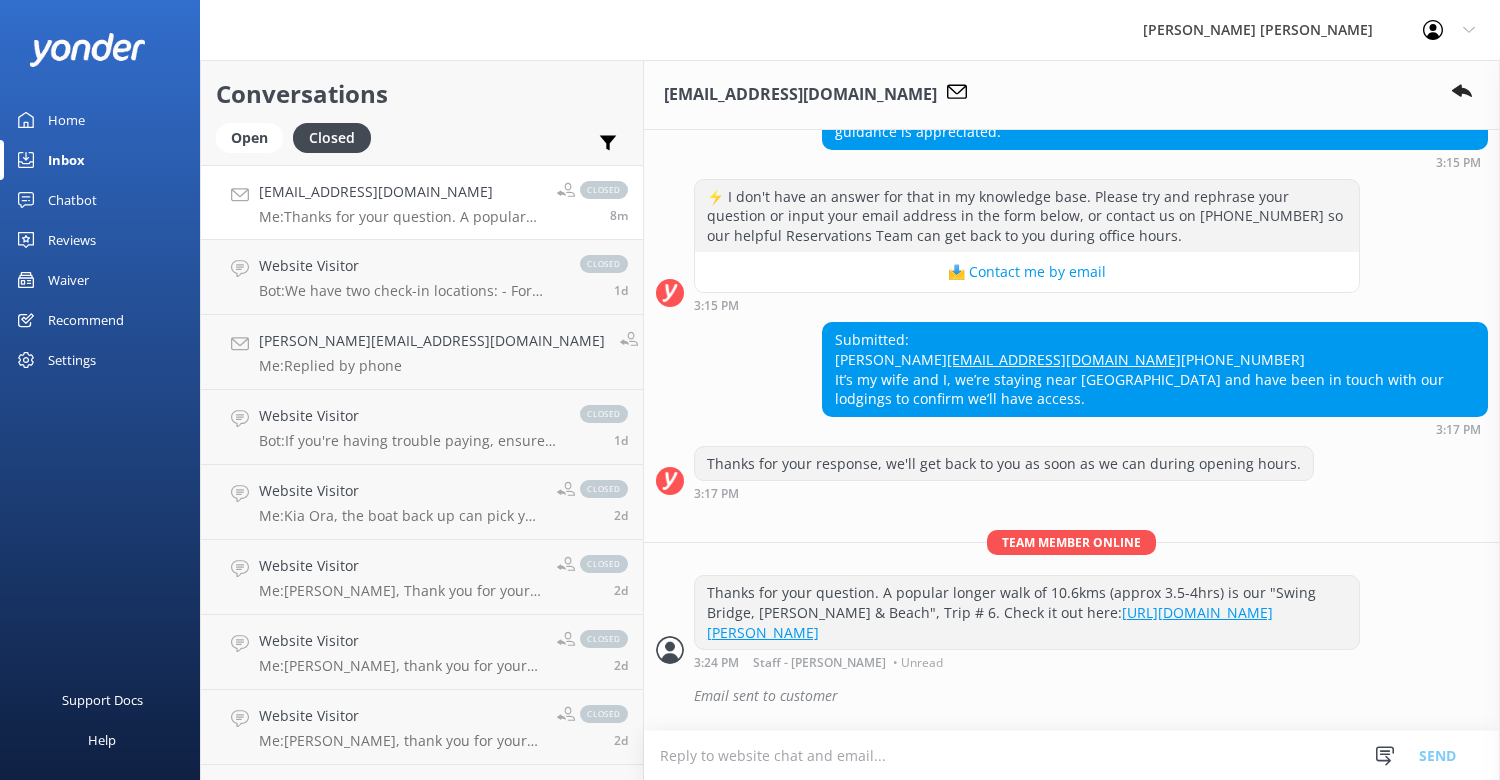 scroll, scrollTop: 331, scrollLeft: 0, axis: vertical 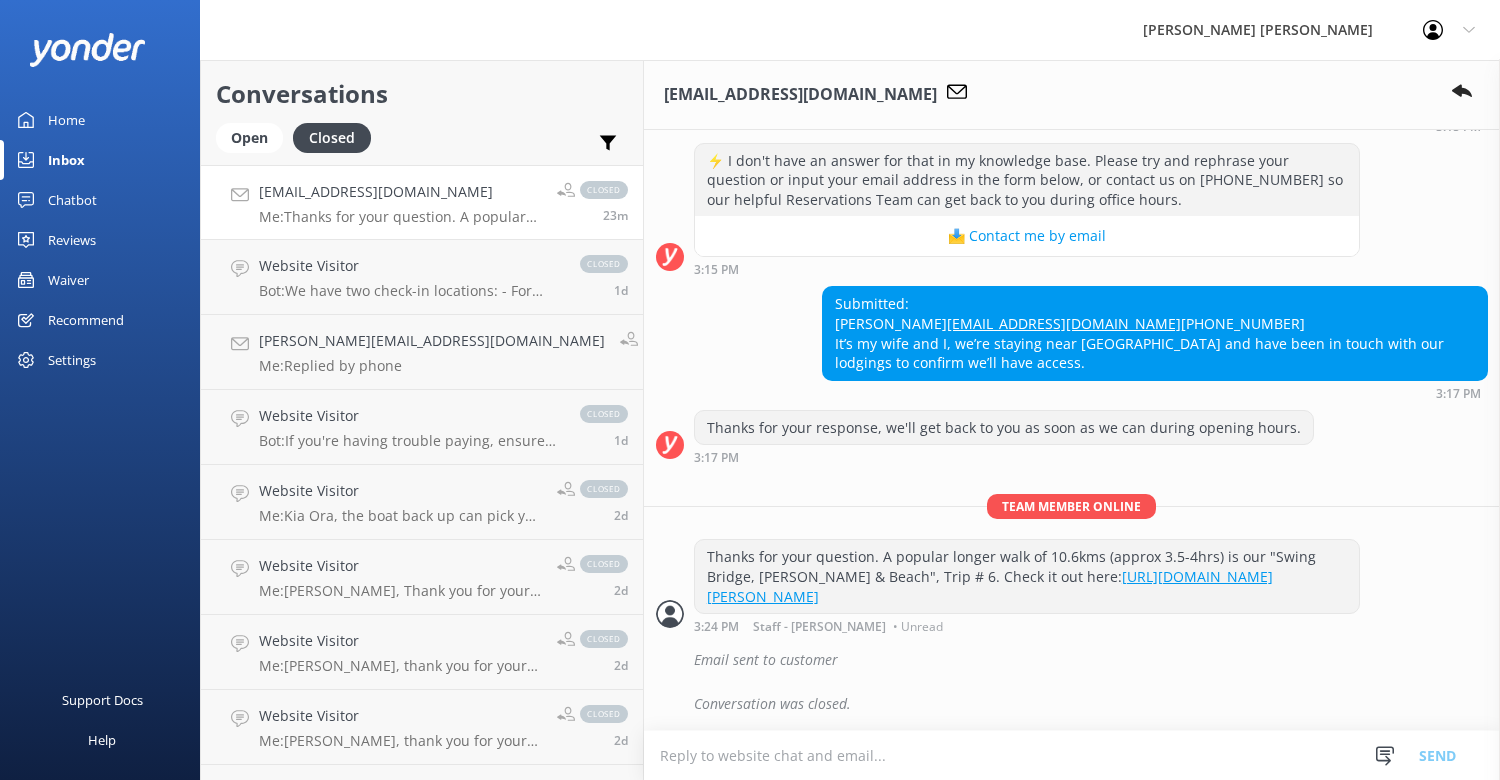 click on "Chatbot" at bounding box center (72, 200) 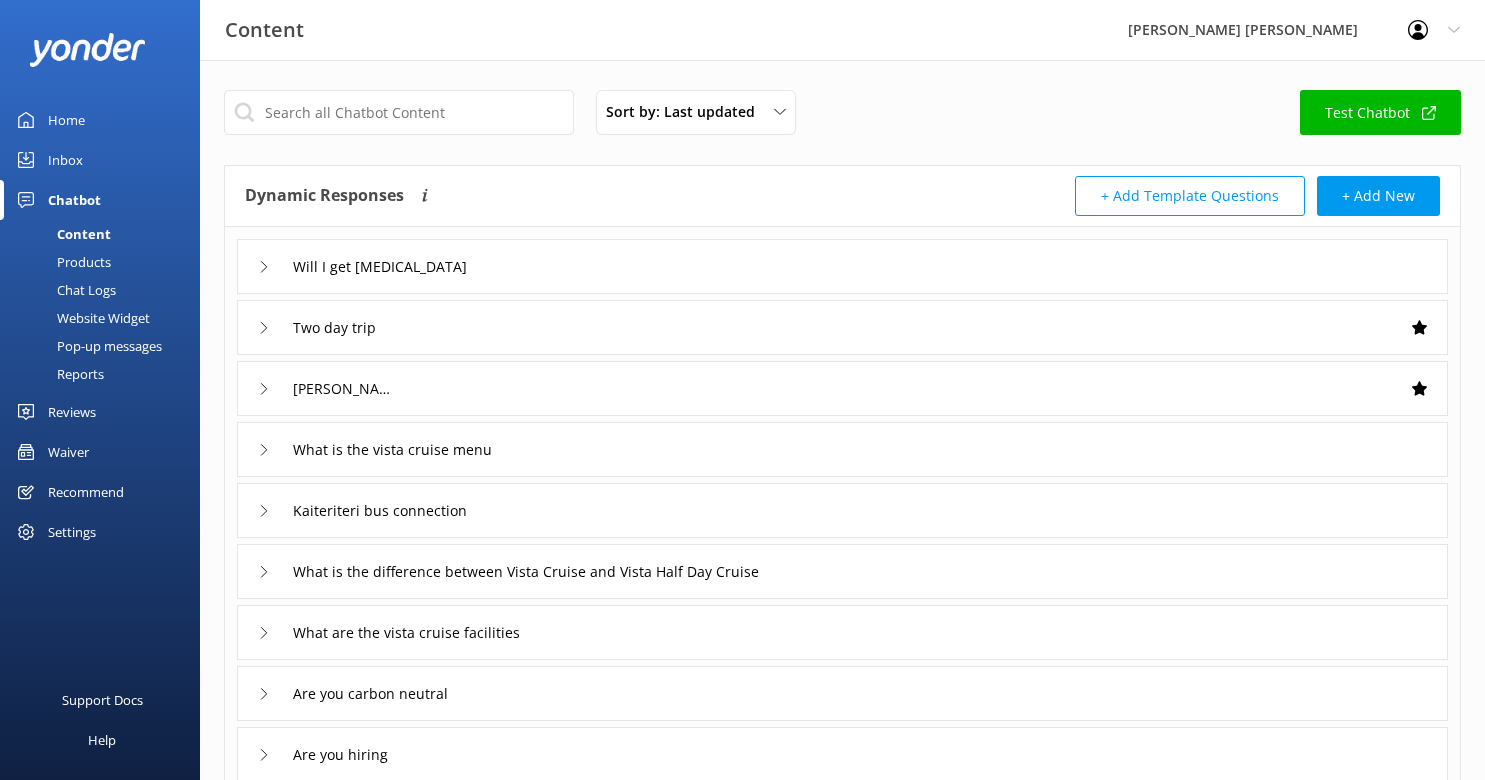 click on "Inbox" at bounding box center [65, 160] 